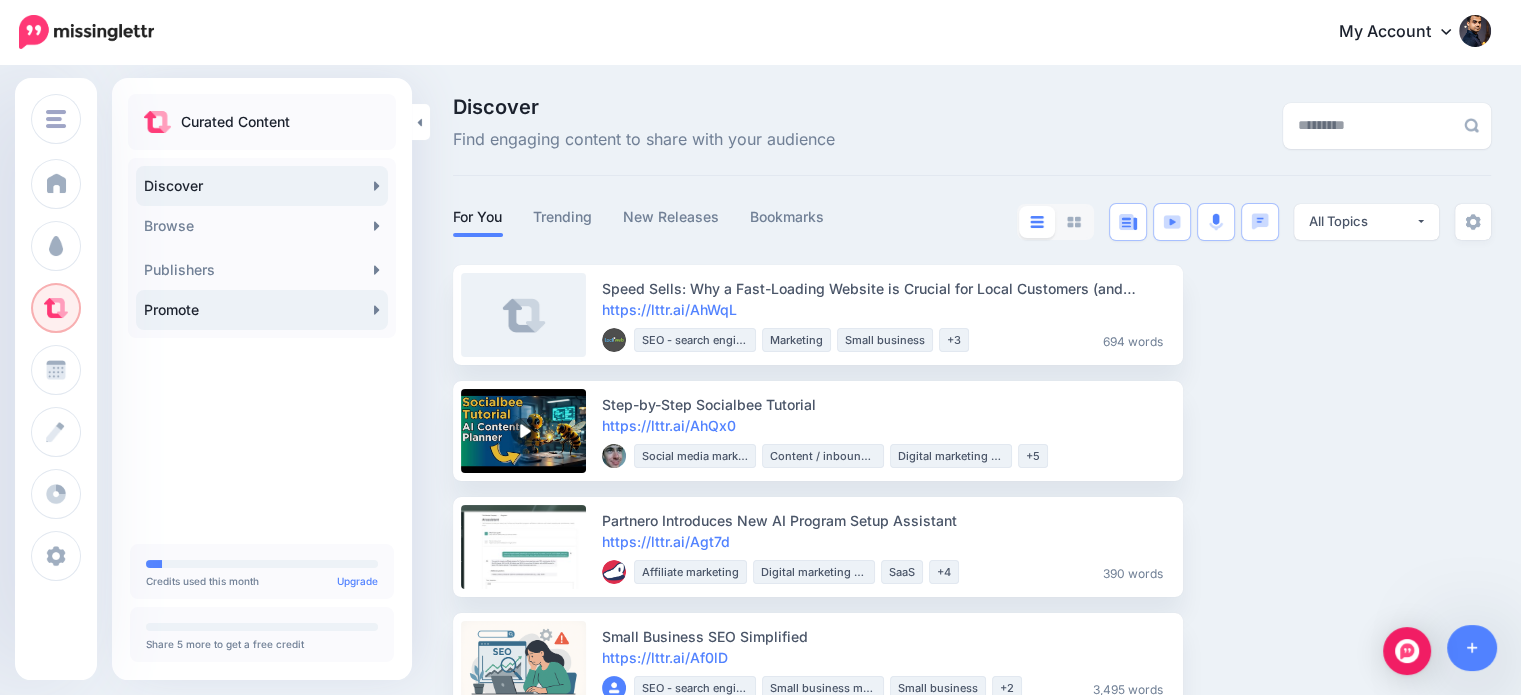 scroll, scrollTop: 0, scrollLeft: 0, axis: both 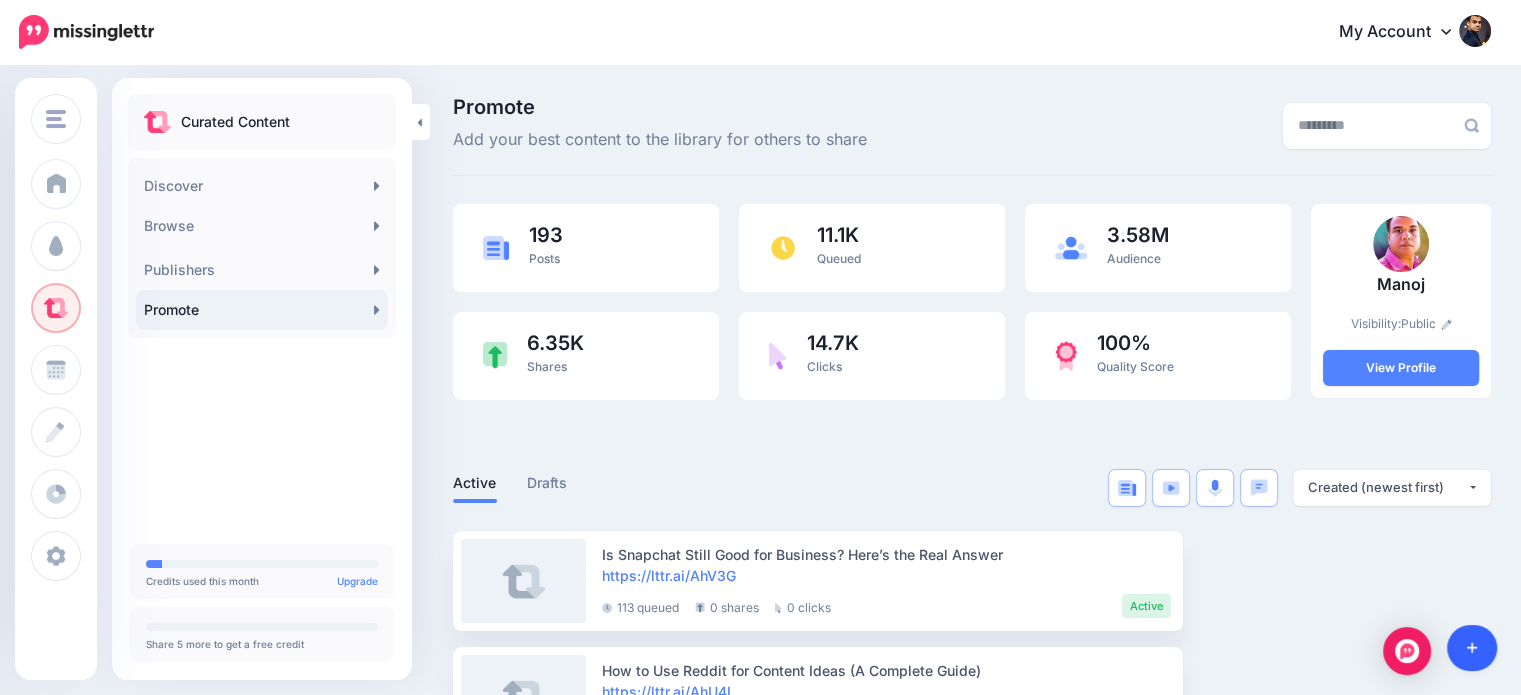 click at bounding box center (1472, 648) 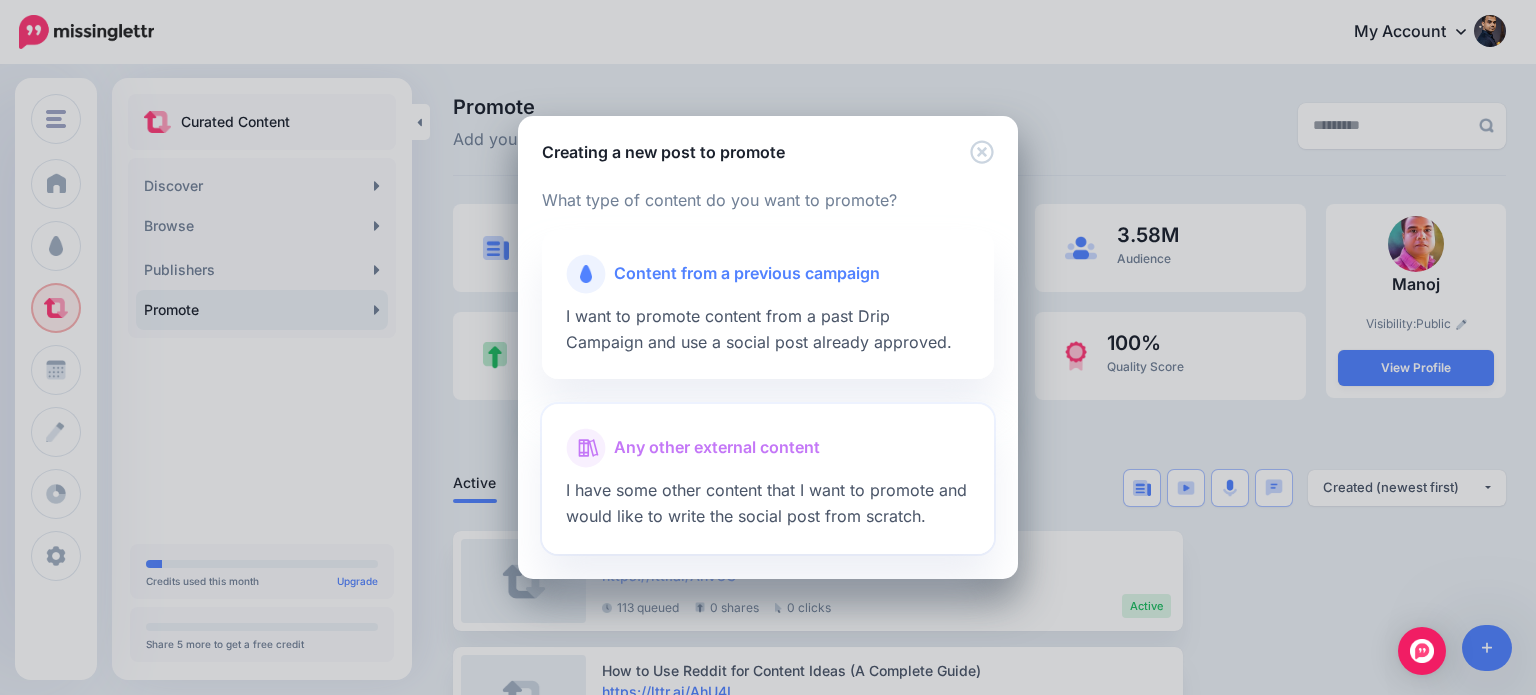 click on "Any other external content" at bounding box center (717, 448) 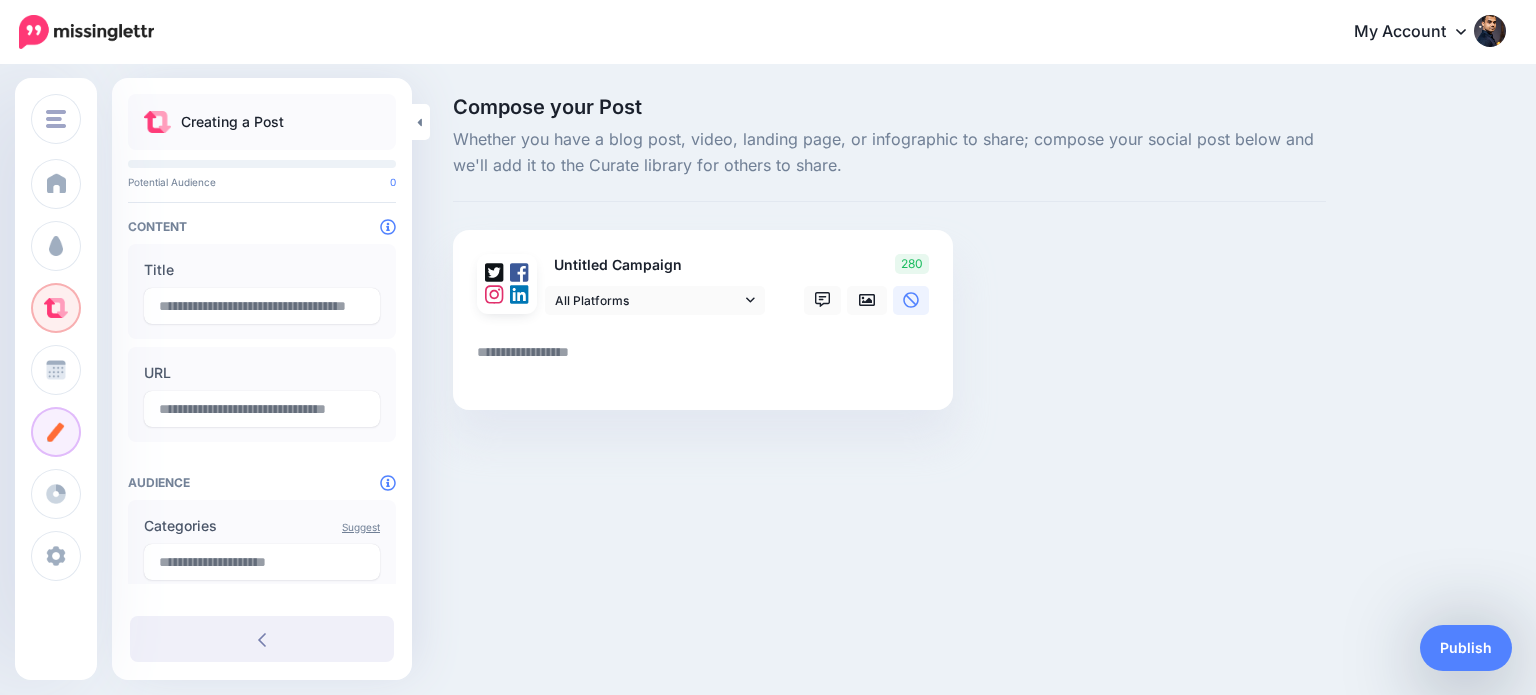 scroll, scrollTop: 0, scrollLeft: 0, axis: both 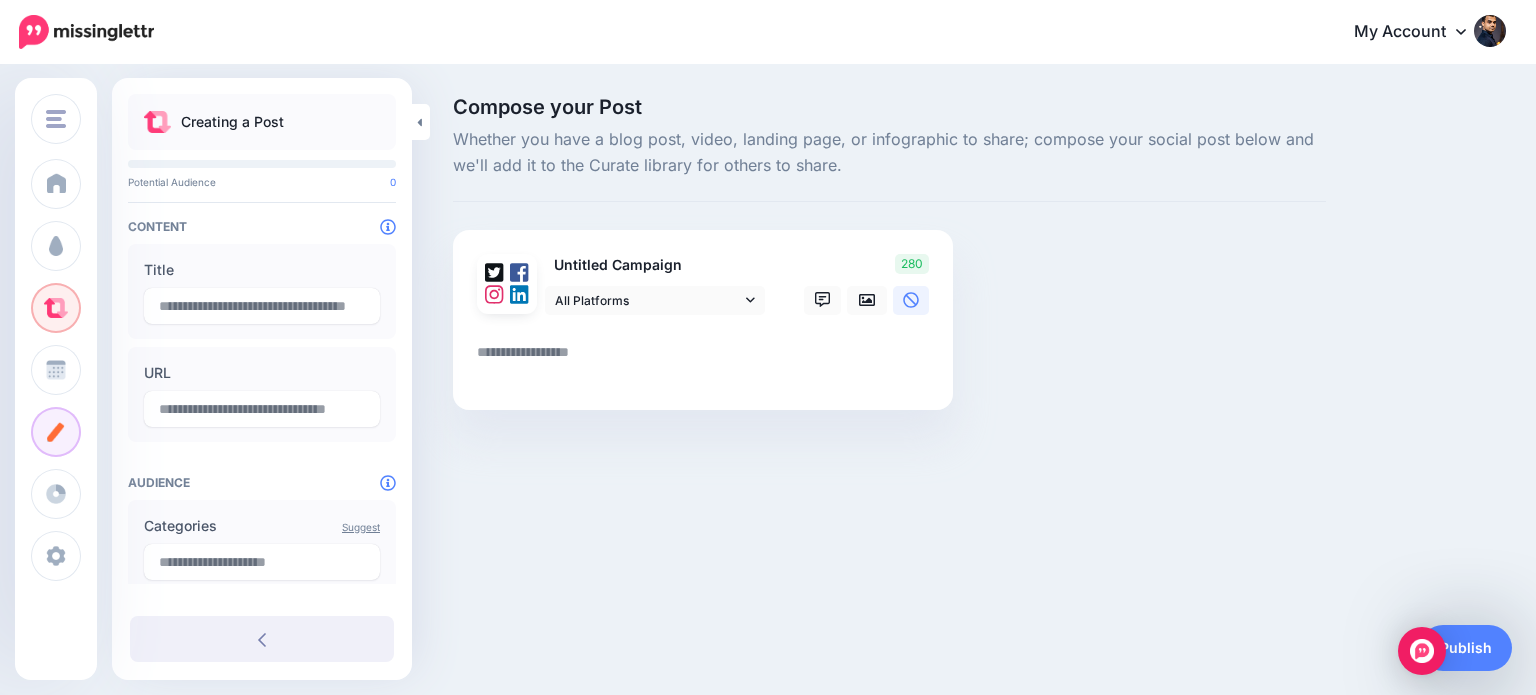 click at bounding box center (707, 359) 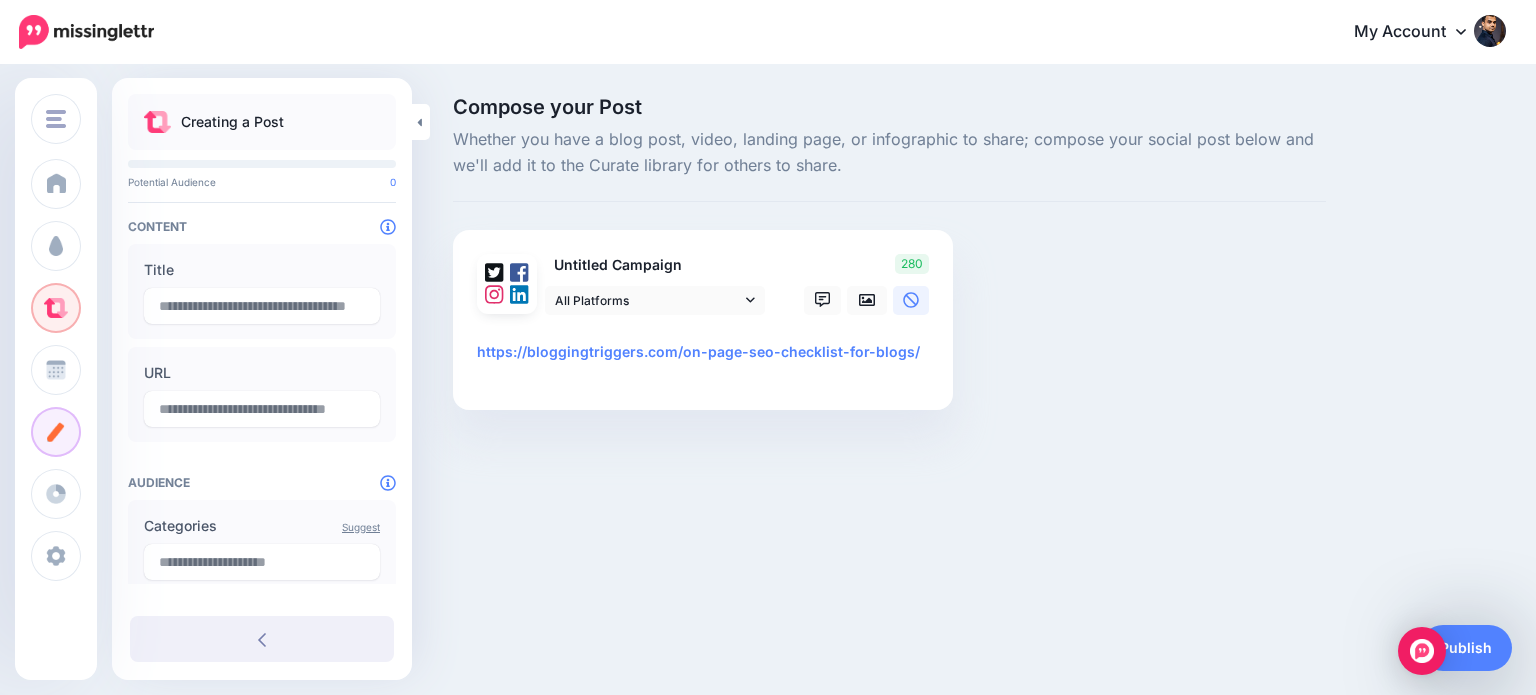 type on "**********" 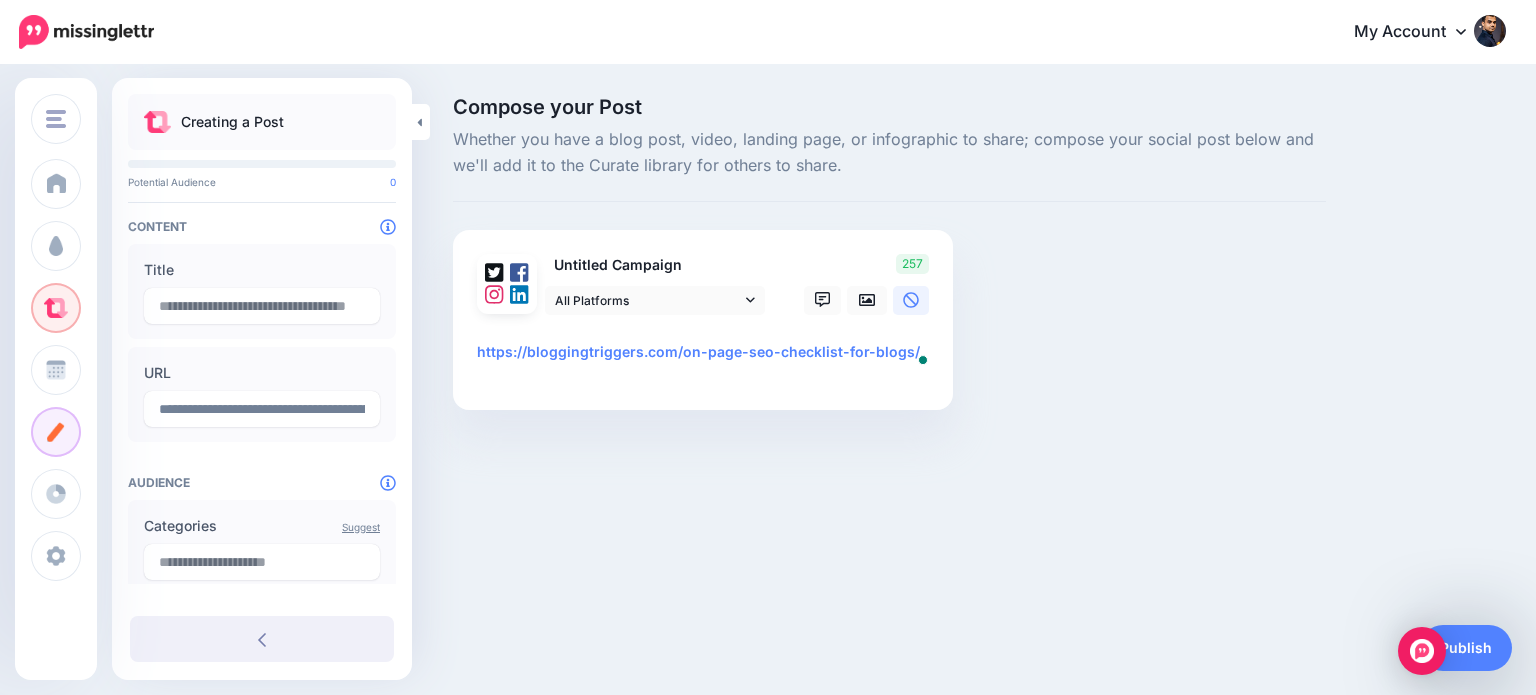 type on "**********" 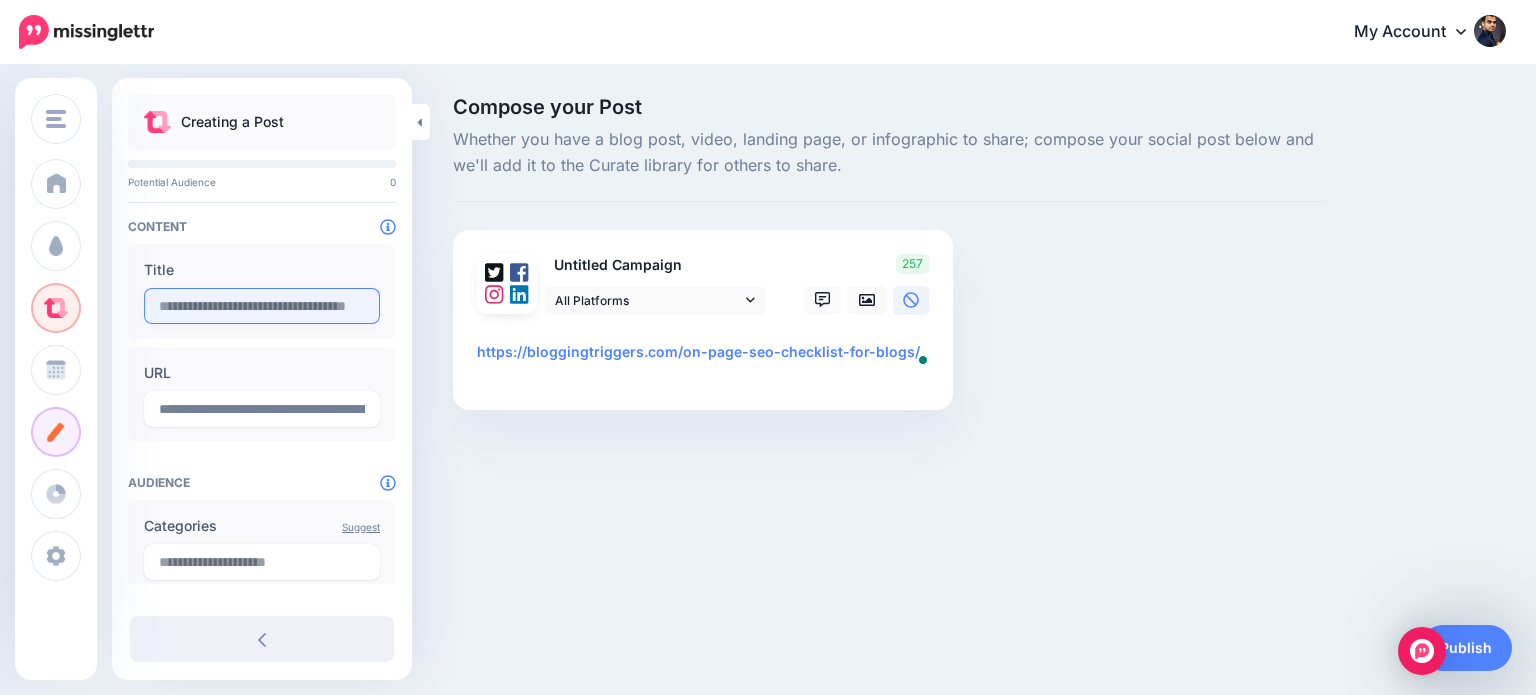 click at bounding box center (262, 306) 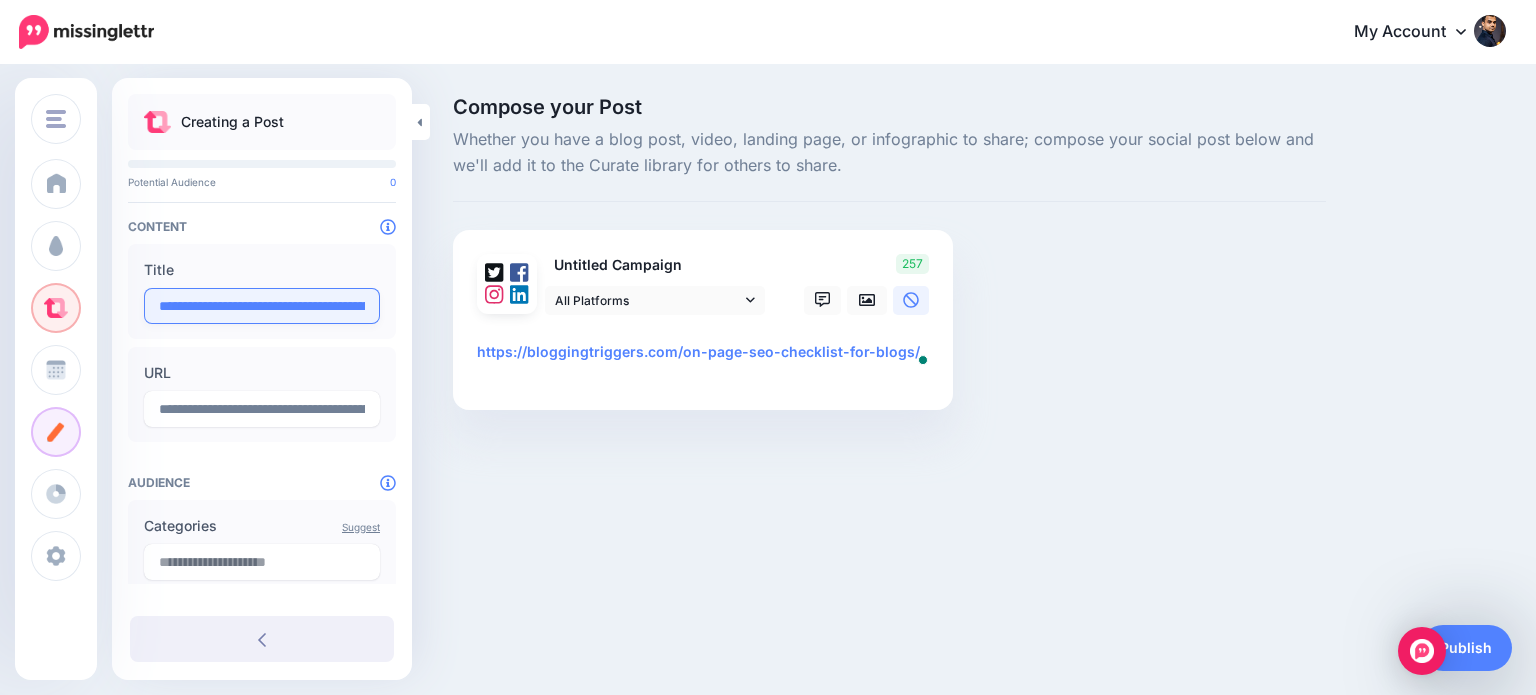 scroll, scrollTop: 0, scrollLeft: 186, axis: horizontal 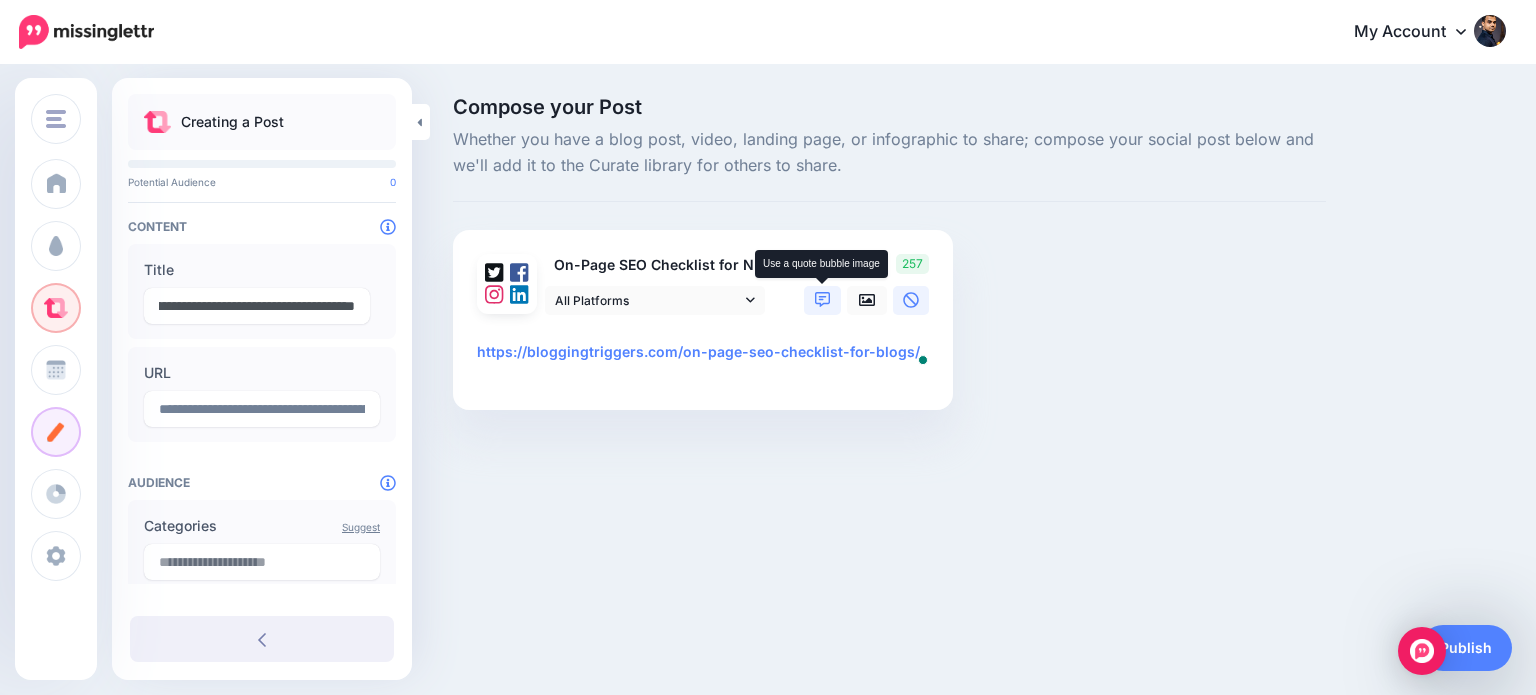 type on "**********" 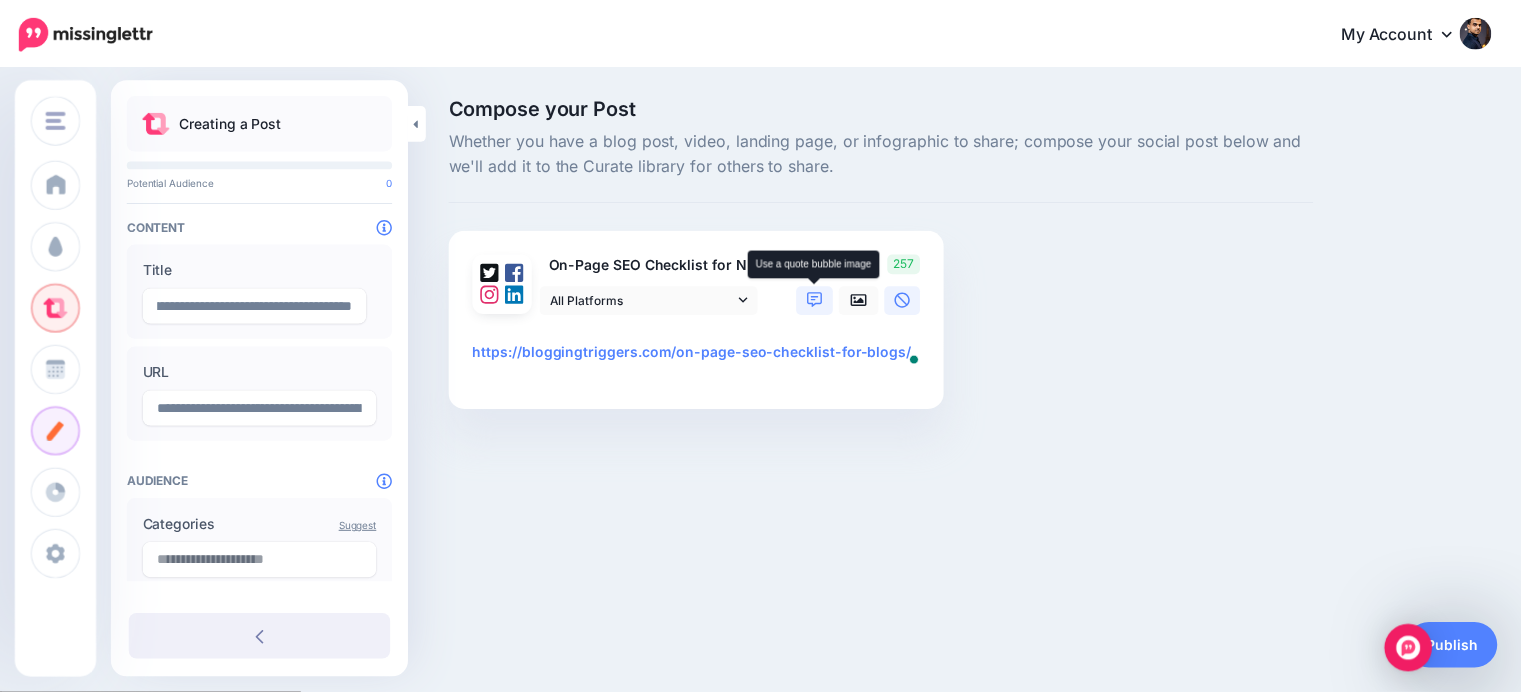 scroll, scrollTop: 0, scrollLeft: 0, axis: both 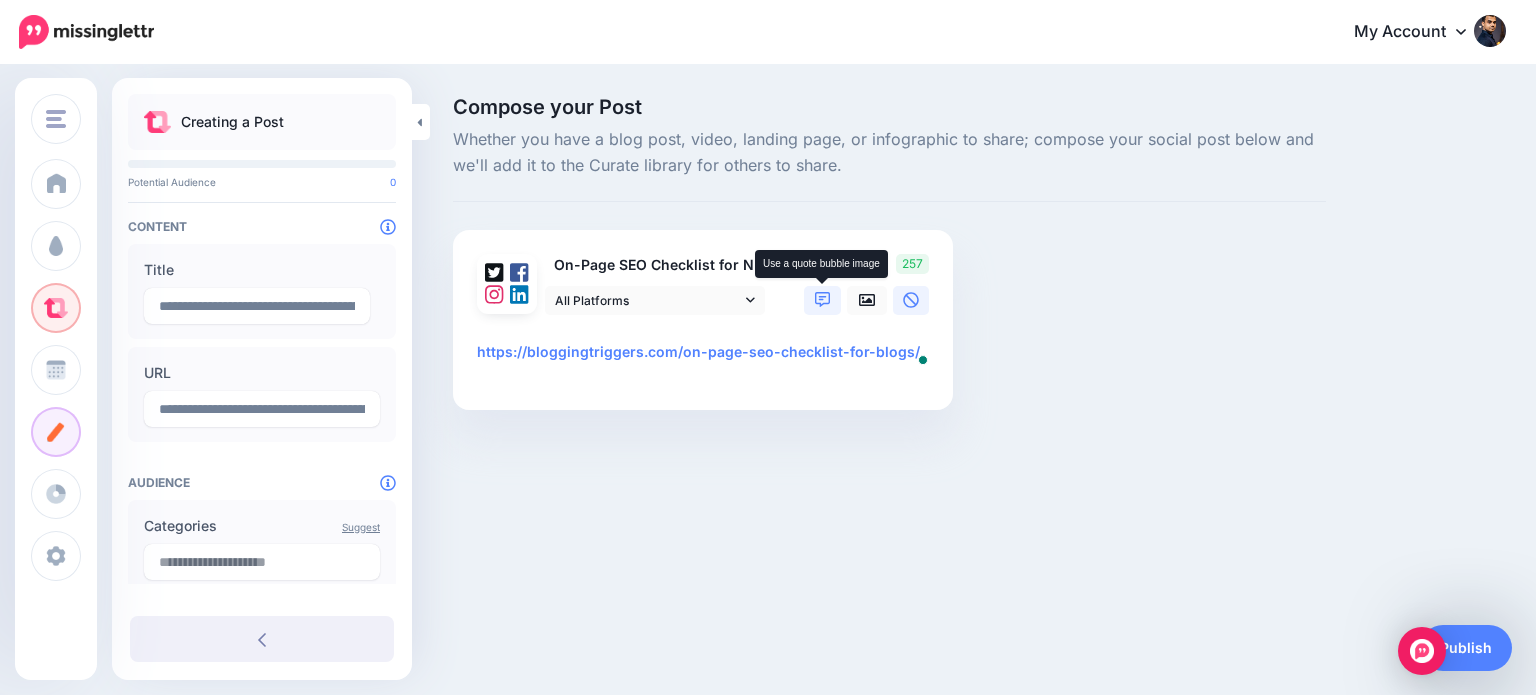 click at bounding box center (822, 300) 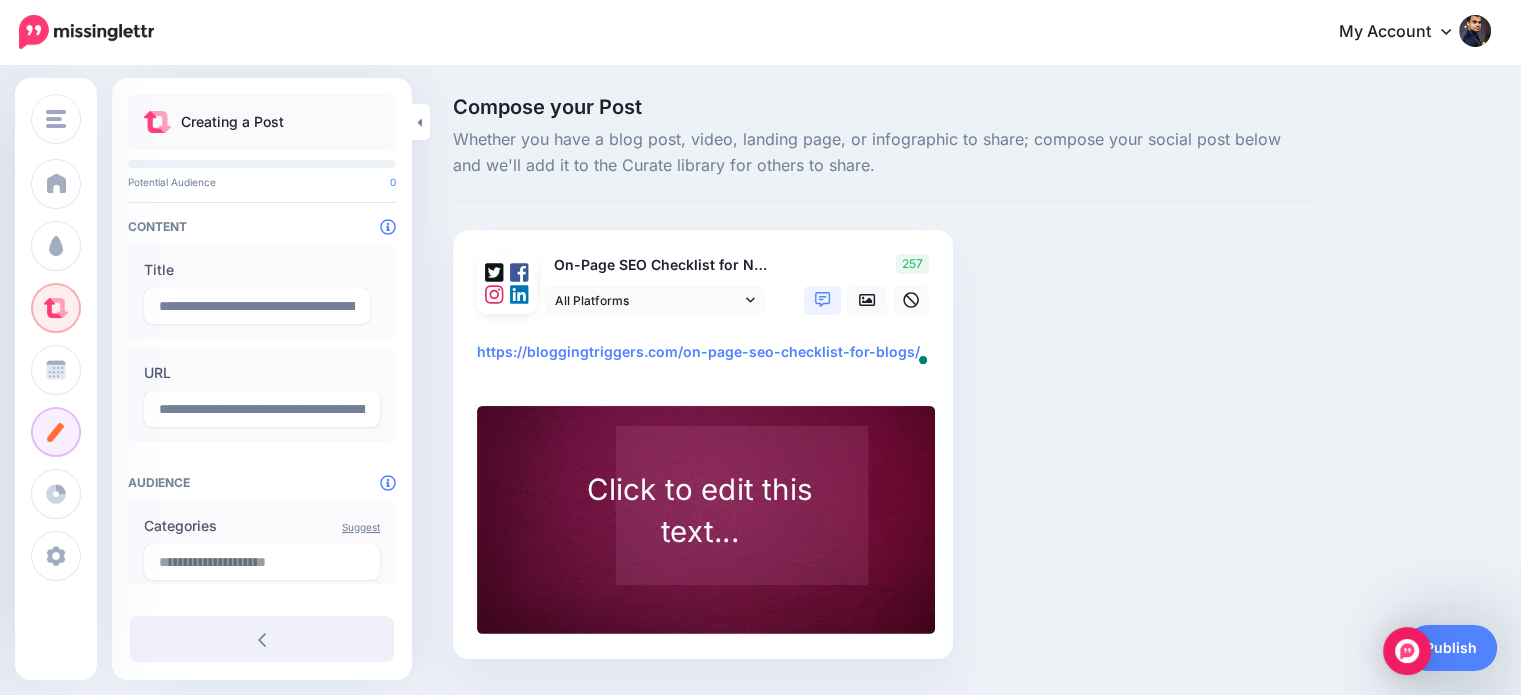 click on "Click to edit this text..." at bounding box center (699, 510) 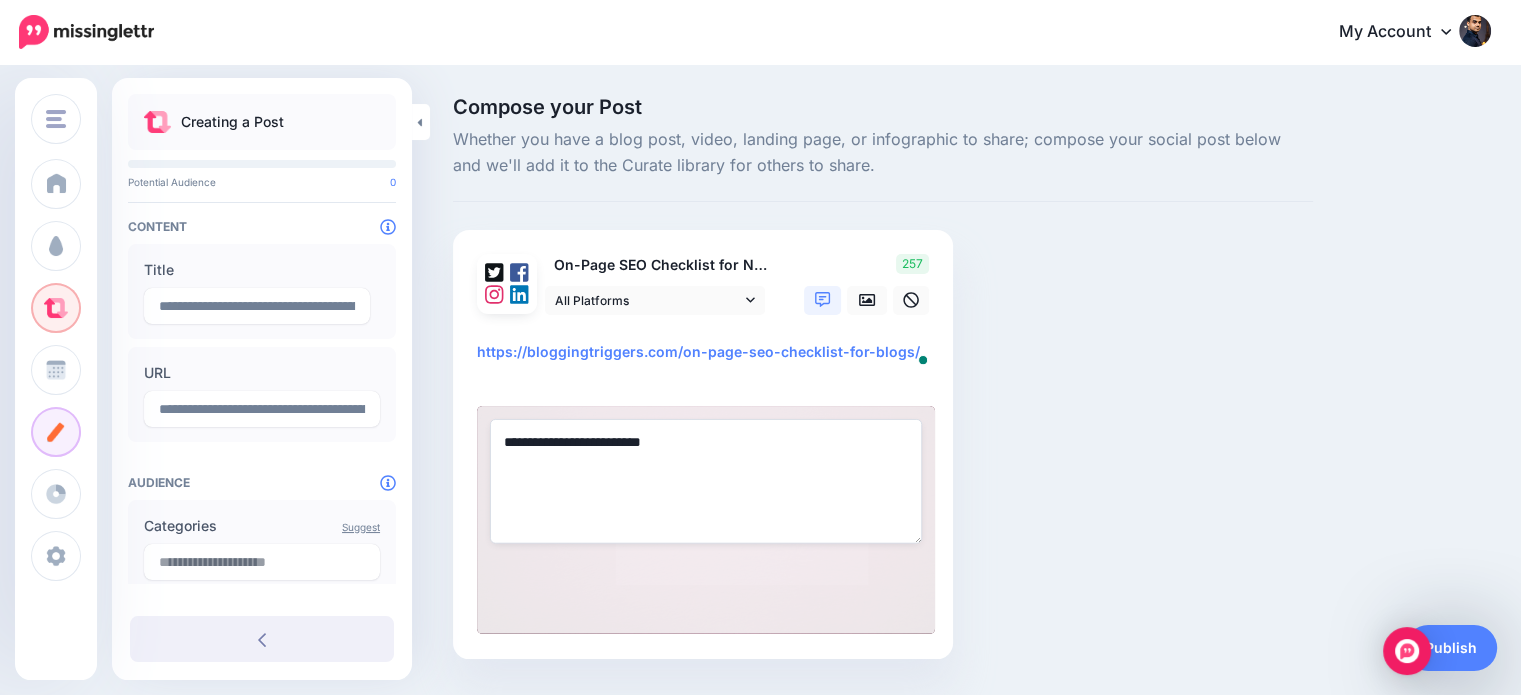 paste on "**********" 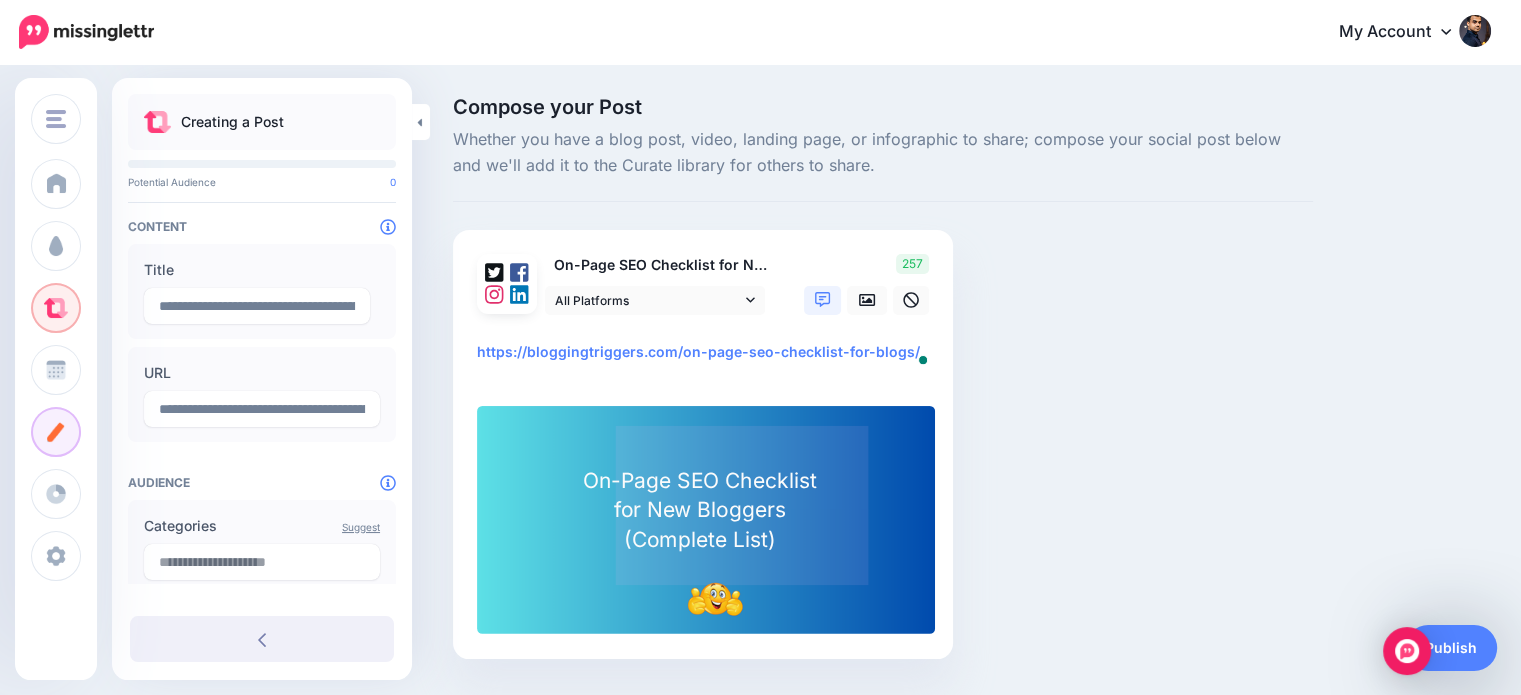 click on "**********" at bounding box center (707, 359) 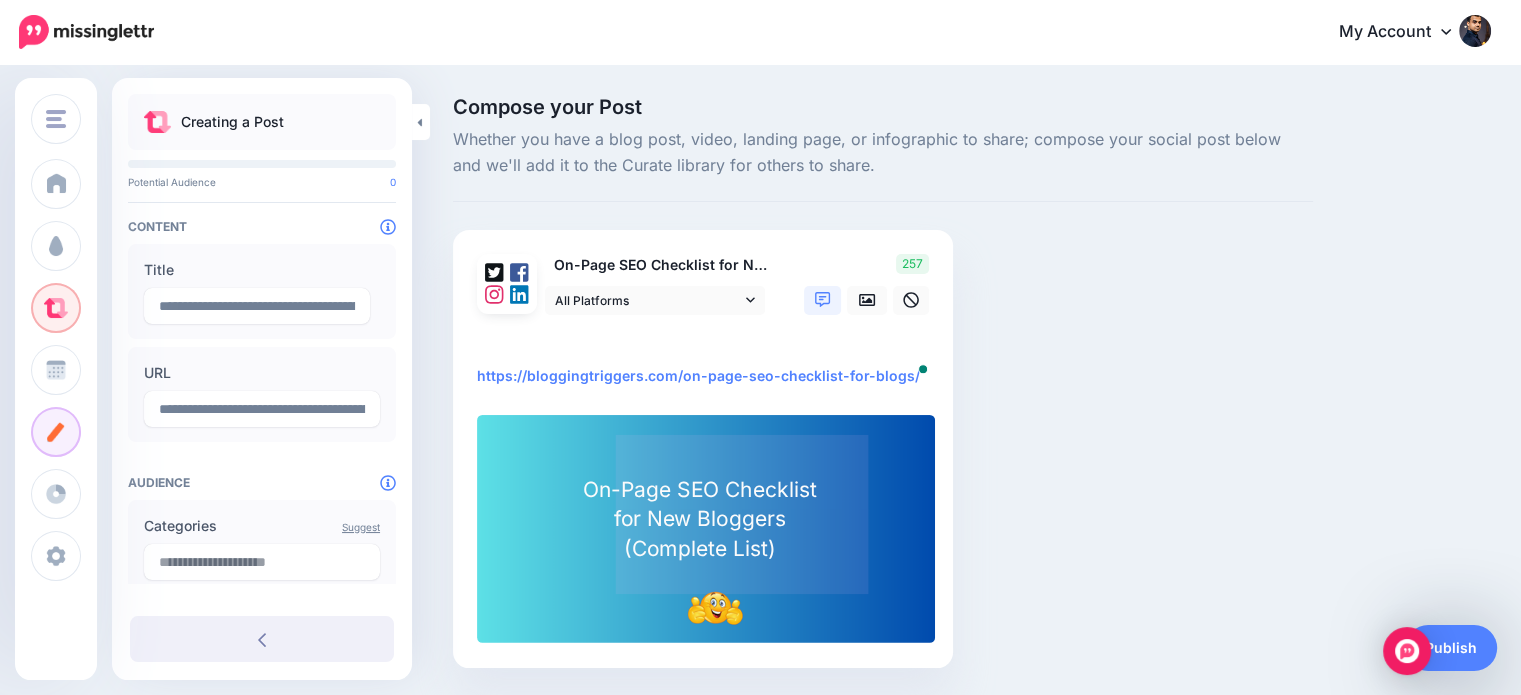 click on "**********" at bounding box center (707, 364) 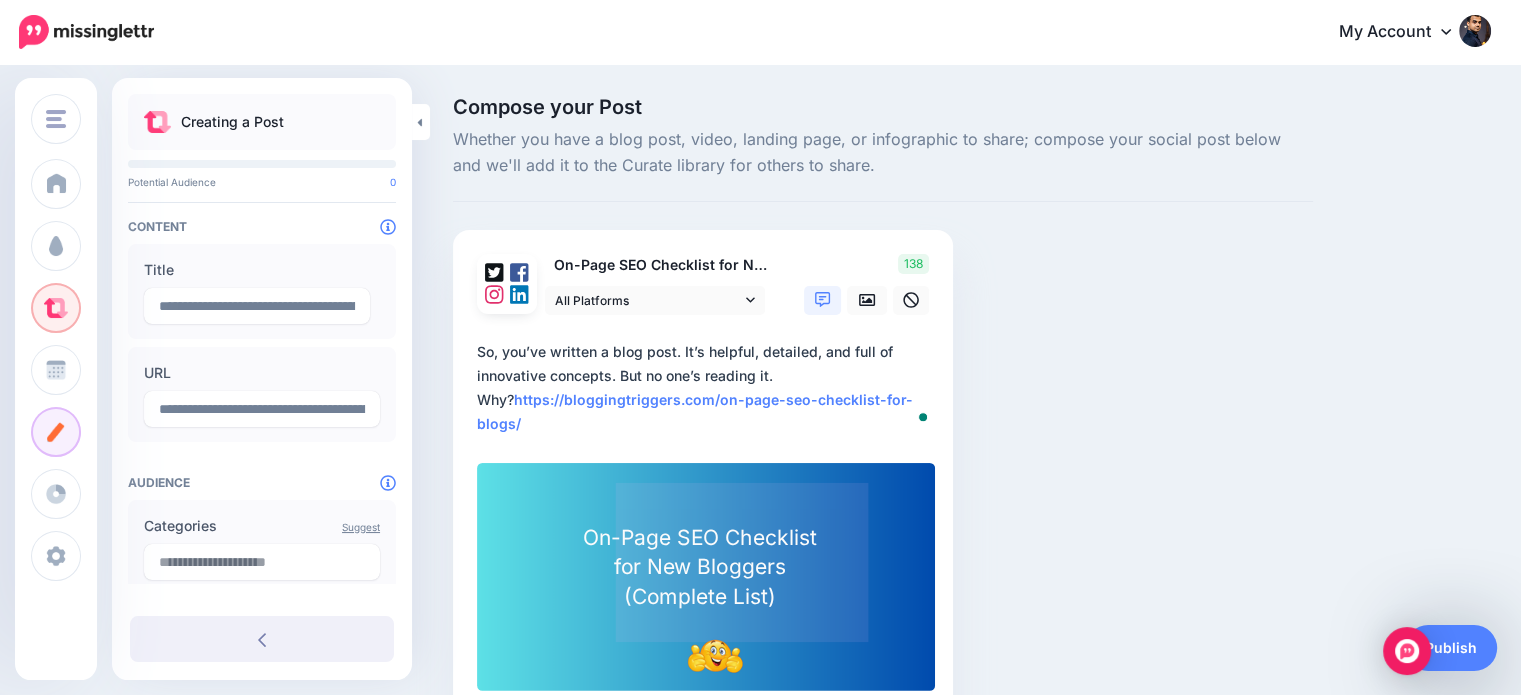 drag, startPoint x: 525, startPoint y: 399, endPoint x: 476, endPoint y: 398, distance: 49.010204 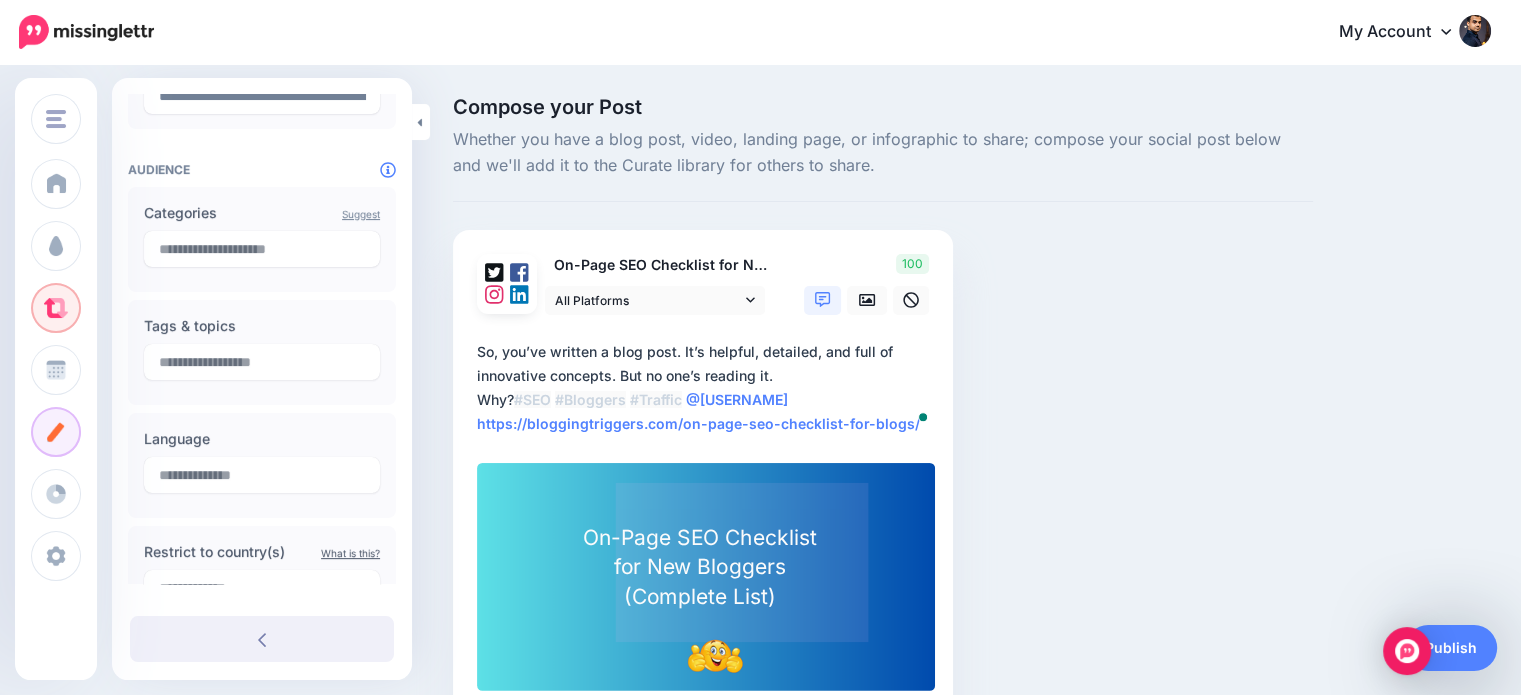 scroll, scrollTop: 314, scrollLeft: 0, axis: vertical 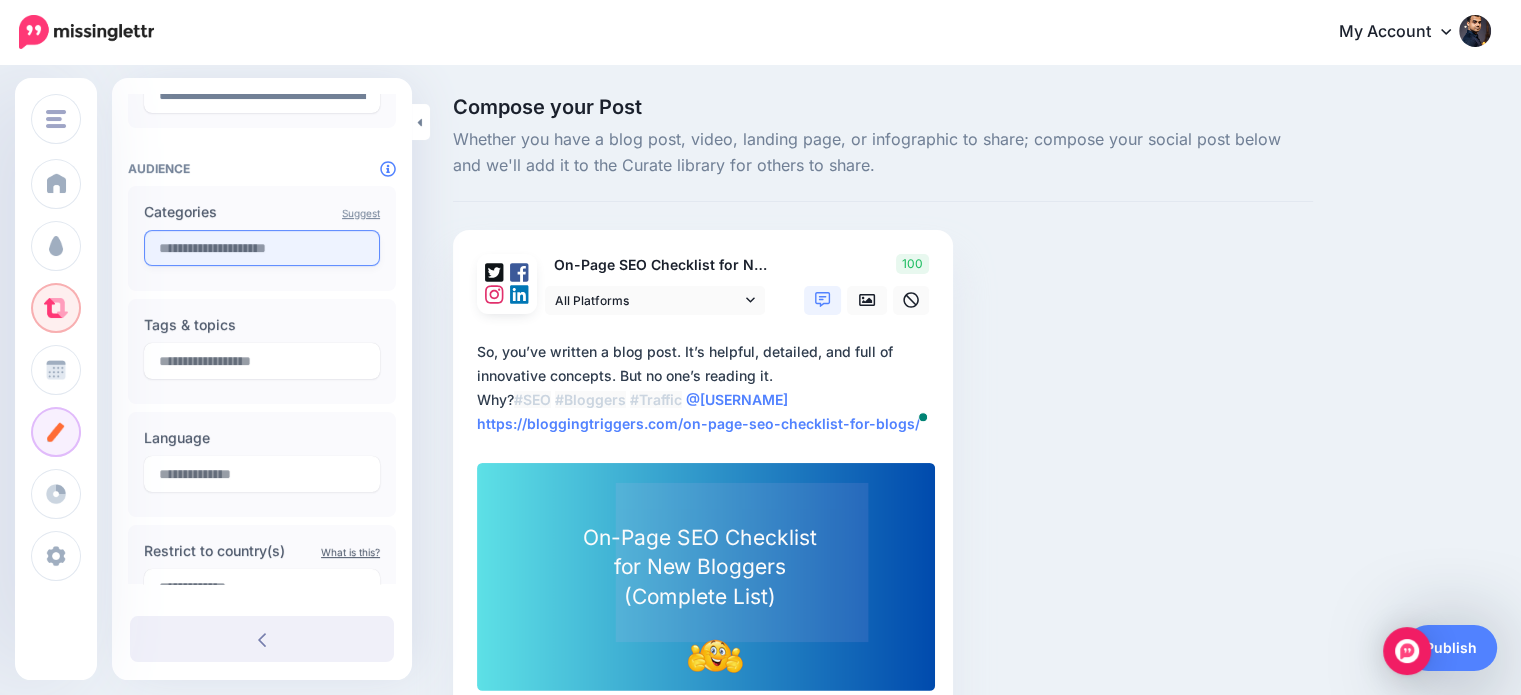 type on "**********" 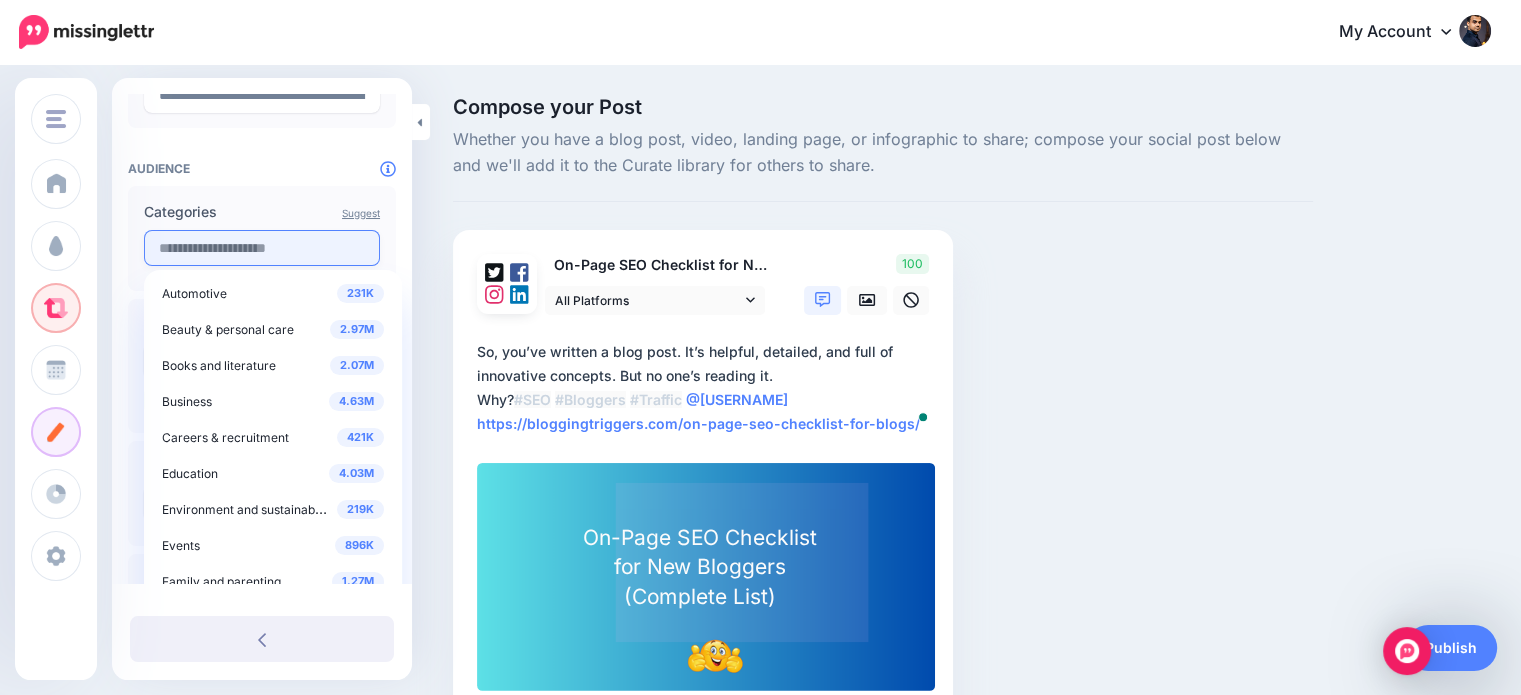 click at bounding box center [262, 248] 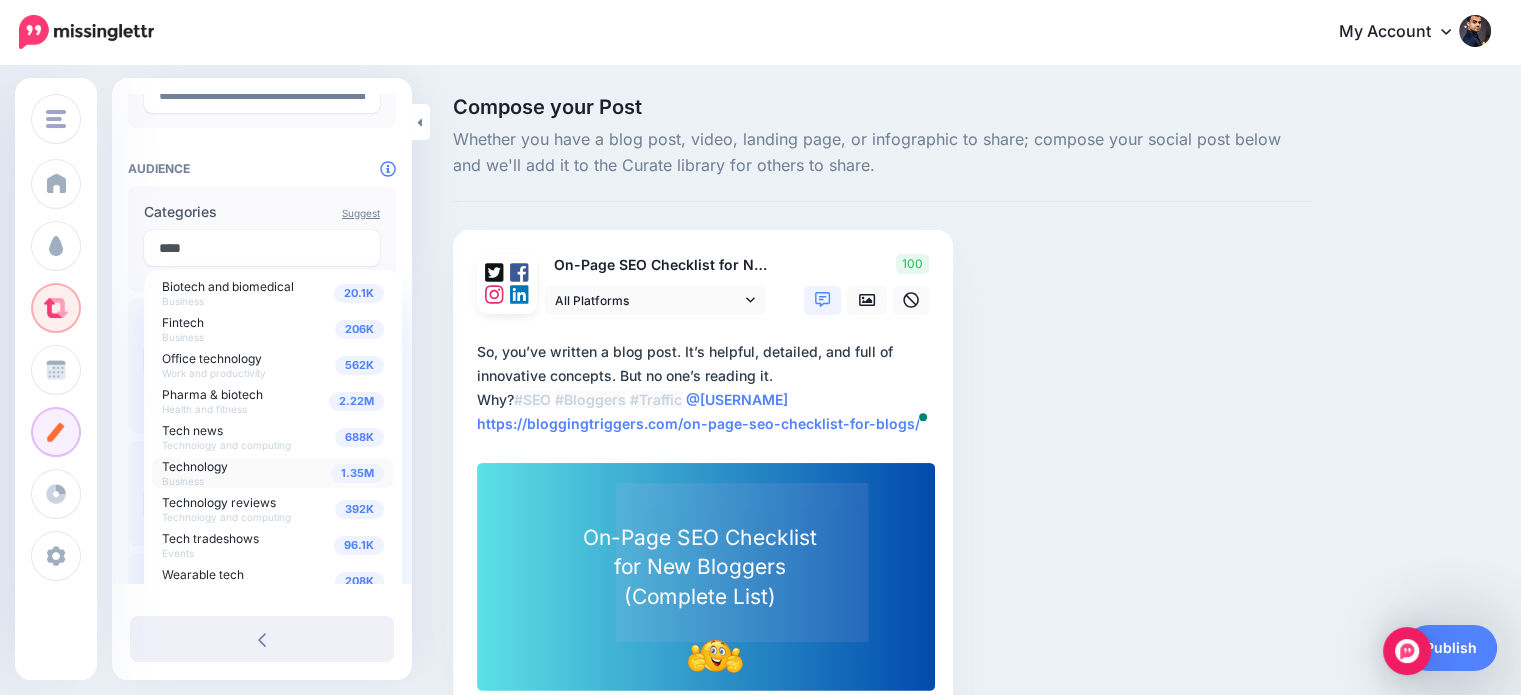 type on "****" 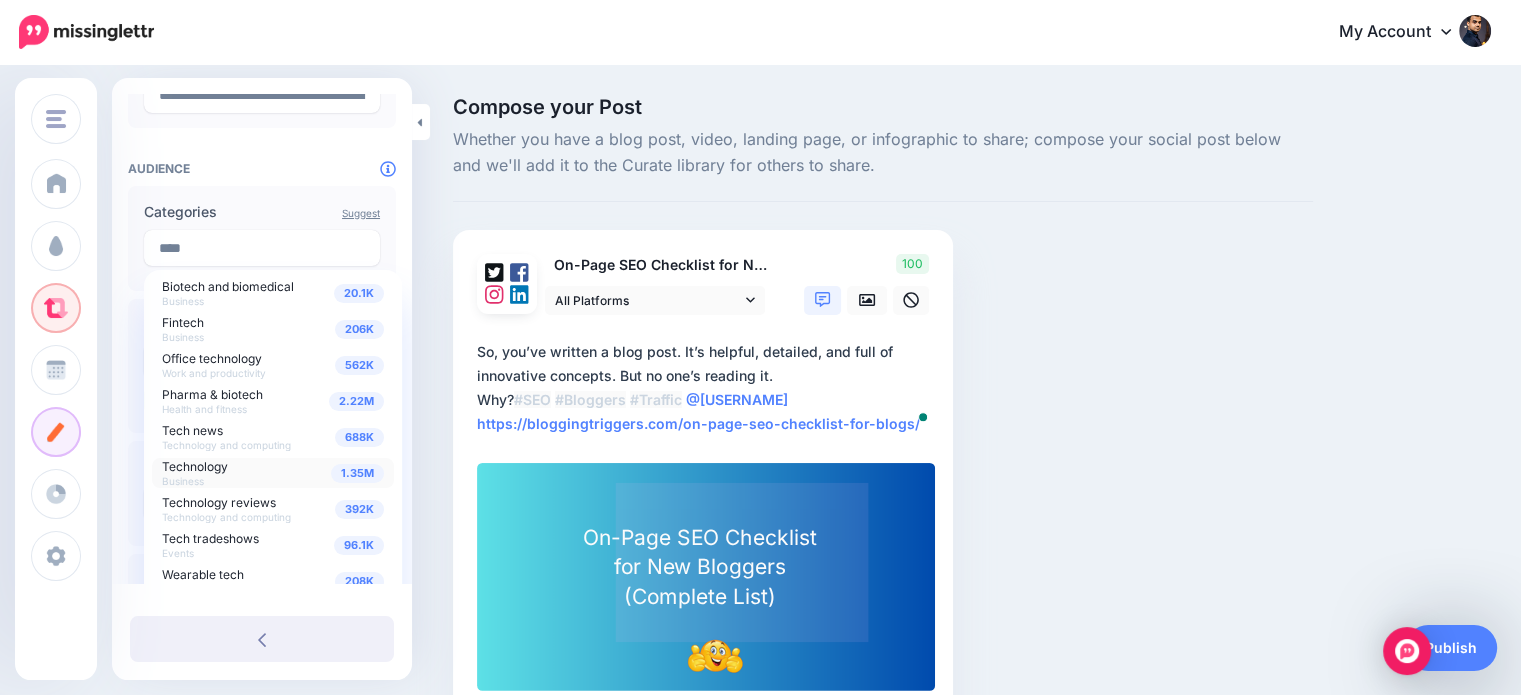 click on "1.35M
Technology
Business" at bounding box center (273, 473) 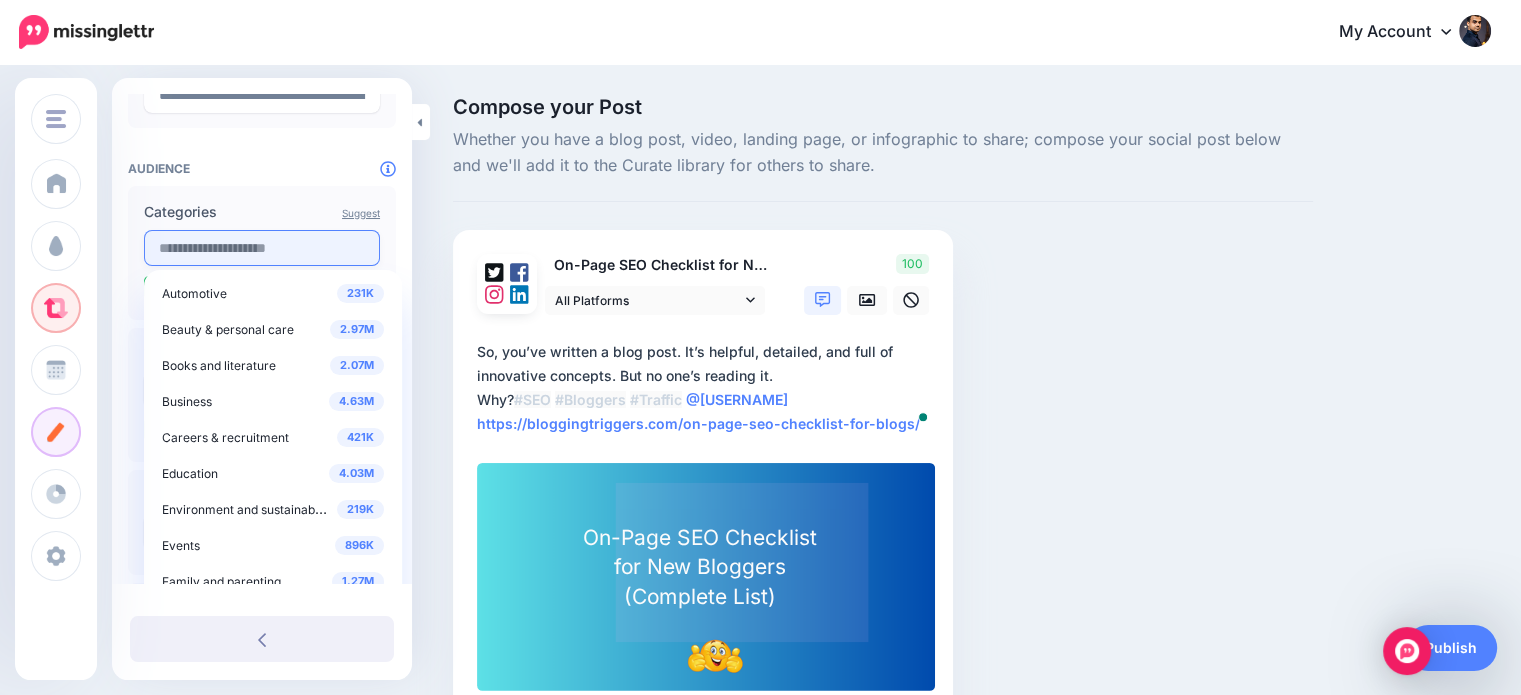 click at bounding box center [262, 248] 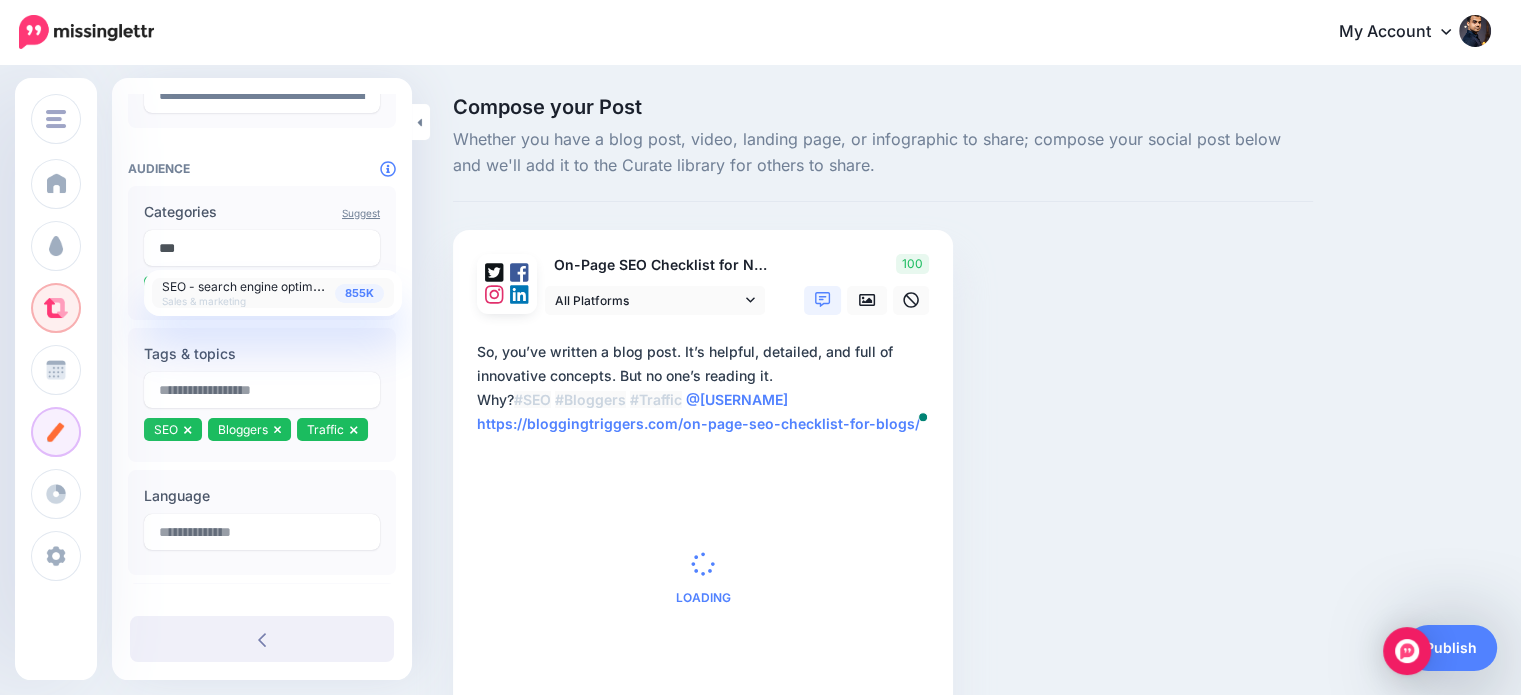 type on "***" 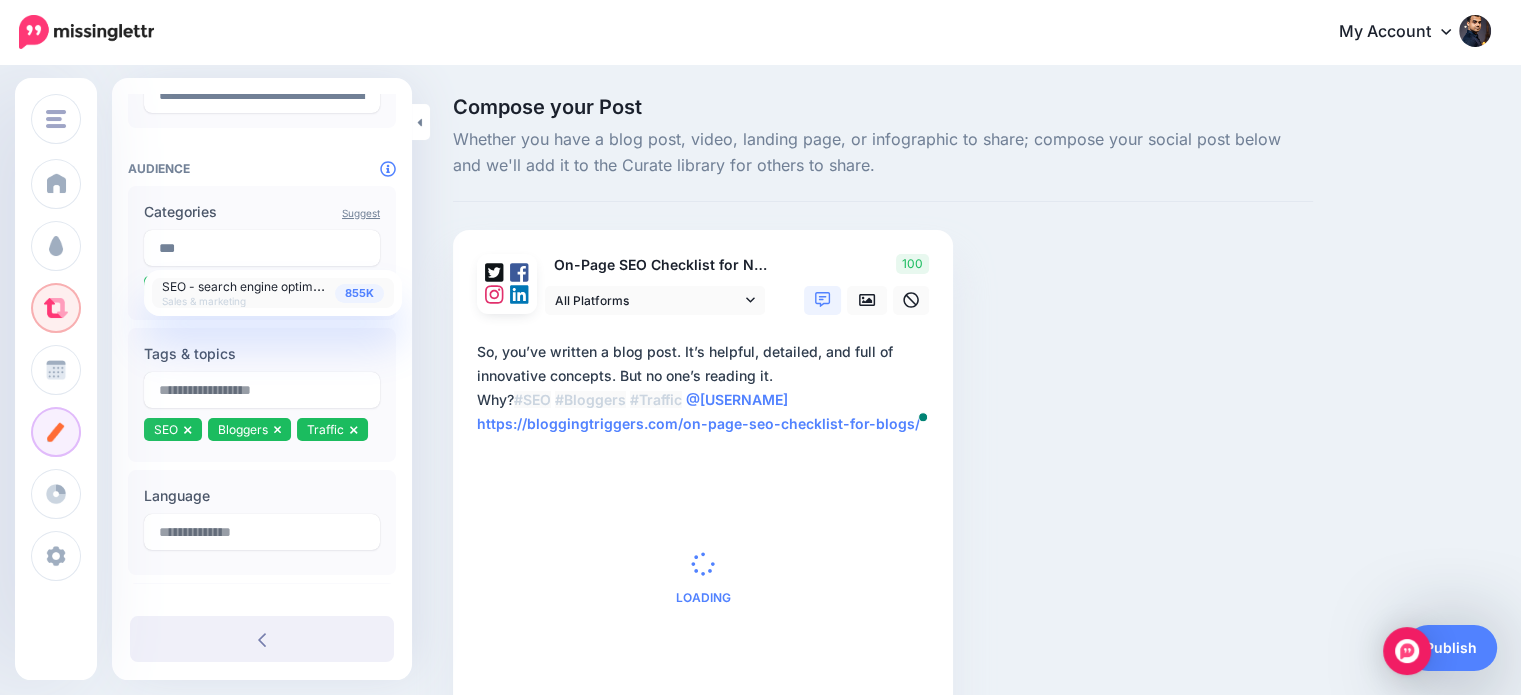 click on "SEO - search engine optimization" at bounding box center (256, 285) 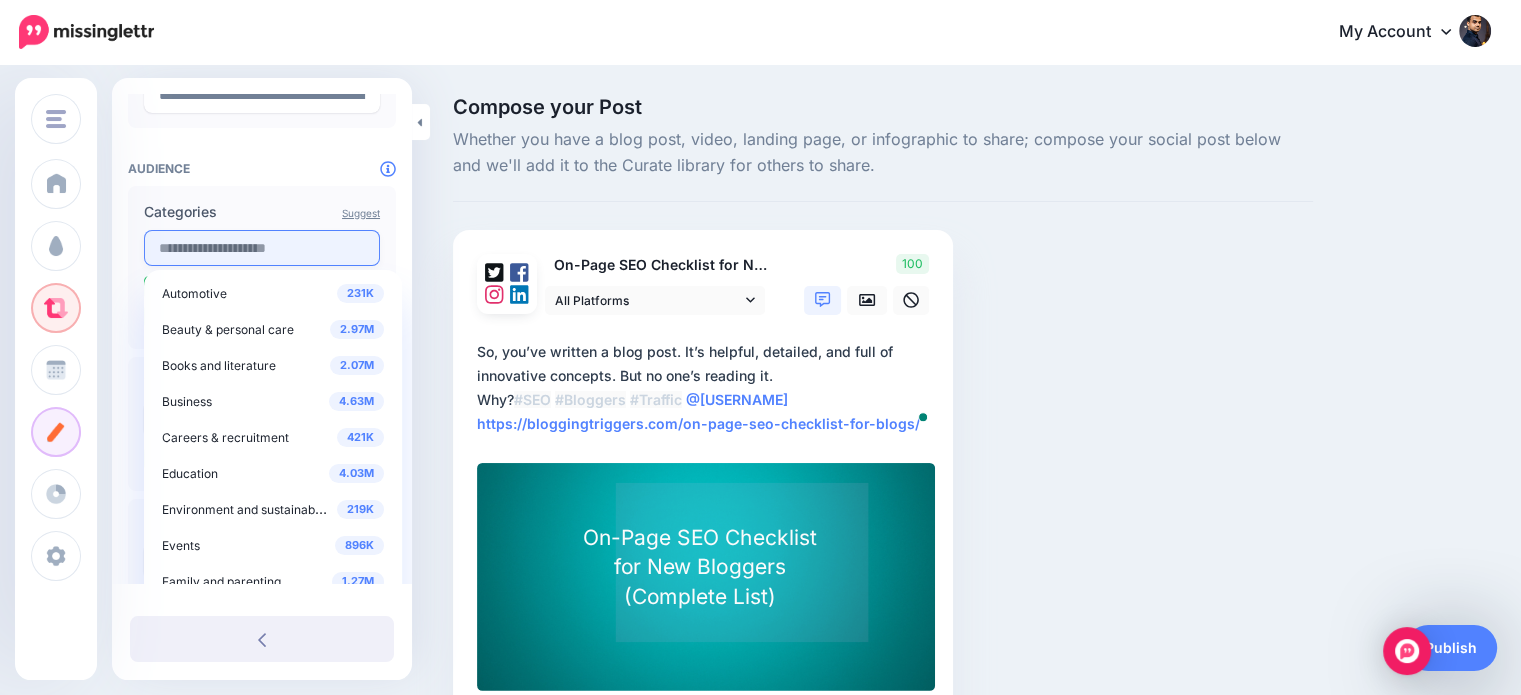 click at bounding box center [262, 248] 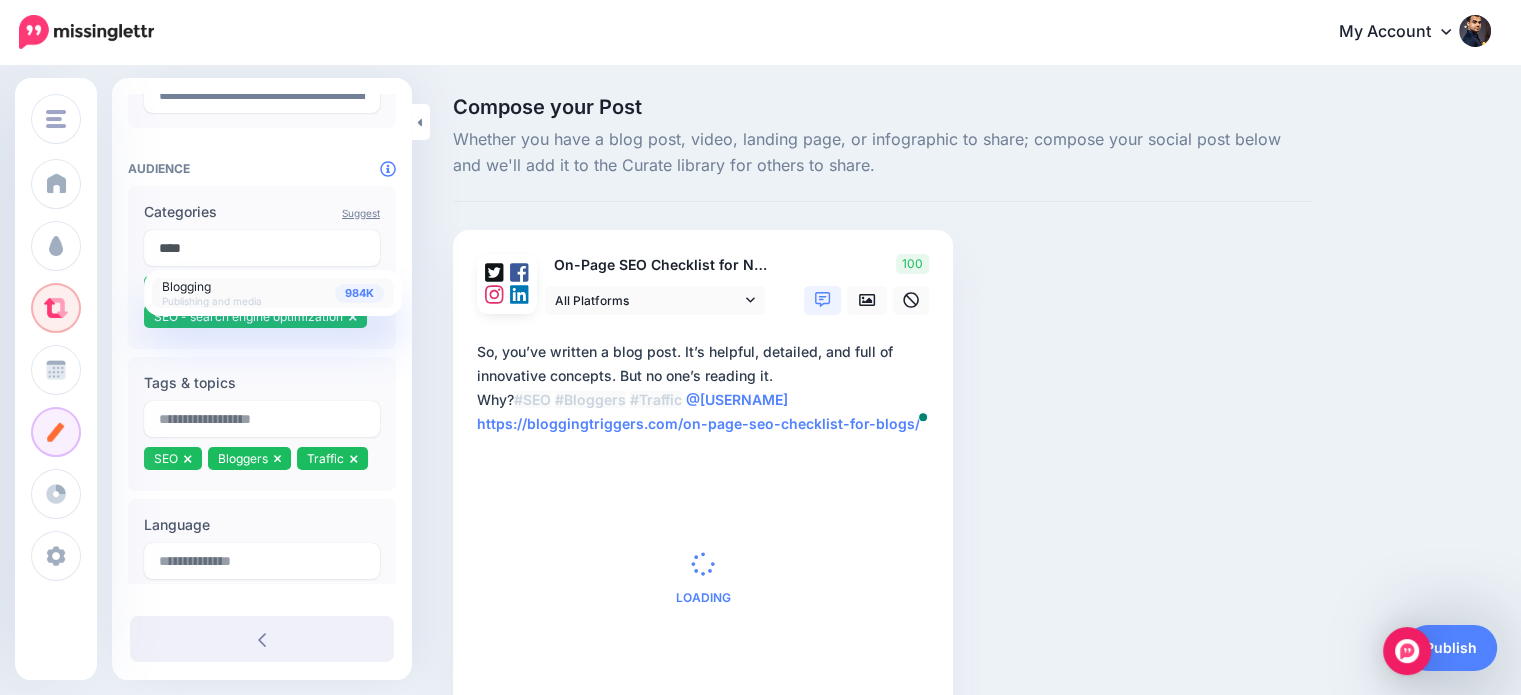 type on "****" 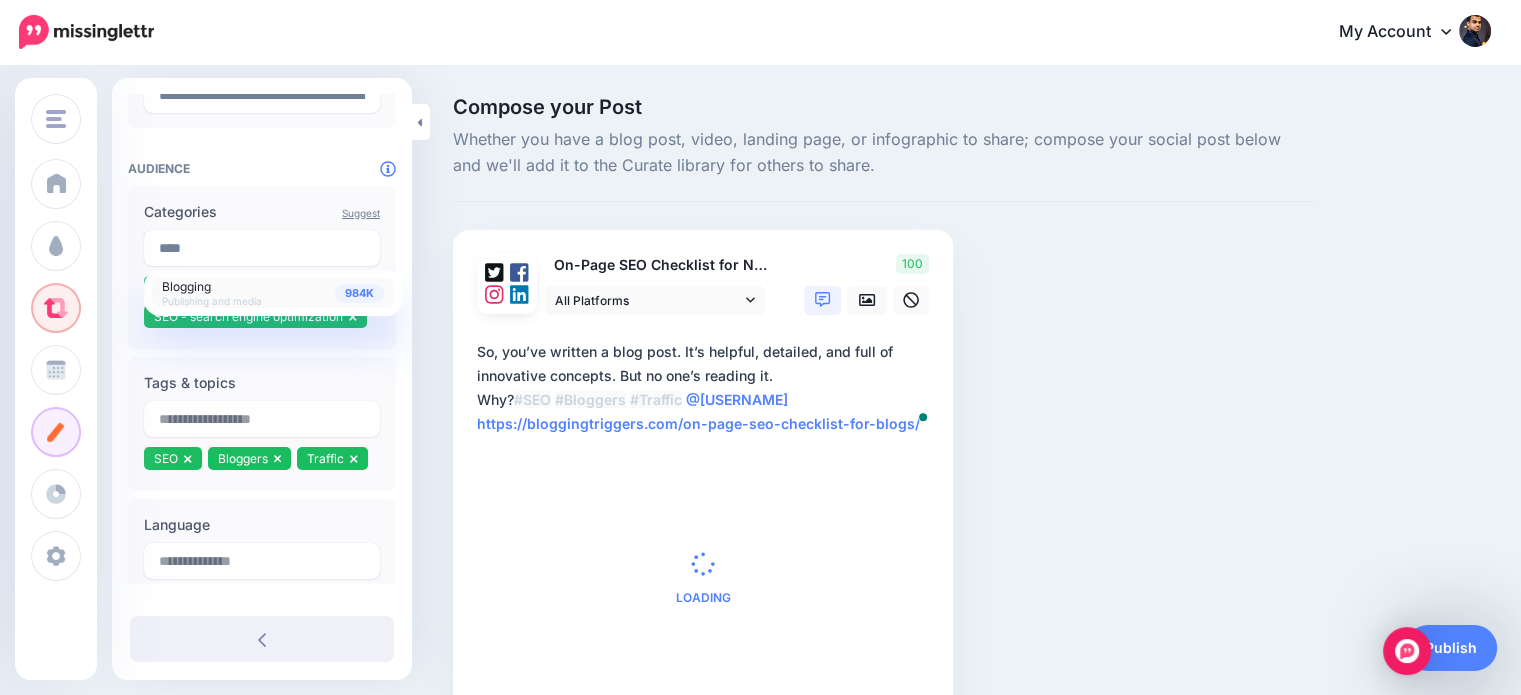 click on "Blogging
Publishing and media" at bounding box center (212, 292) 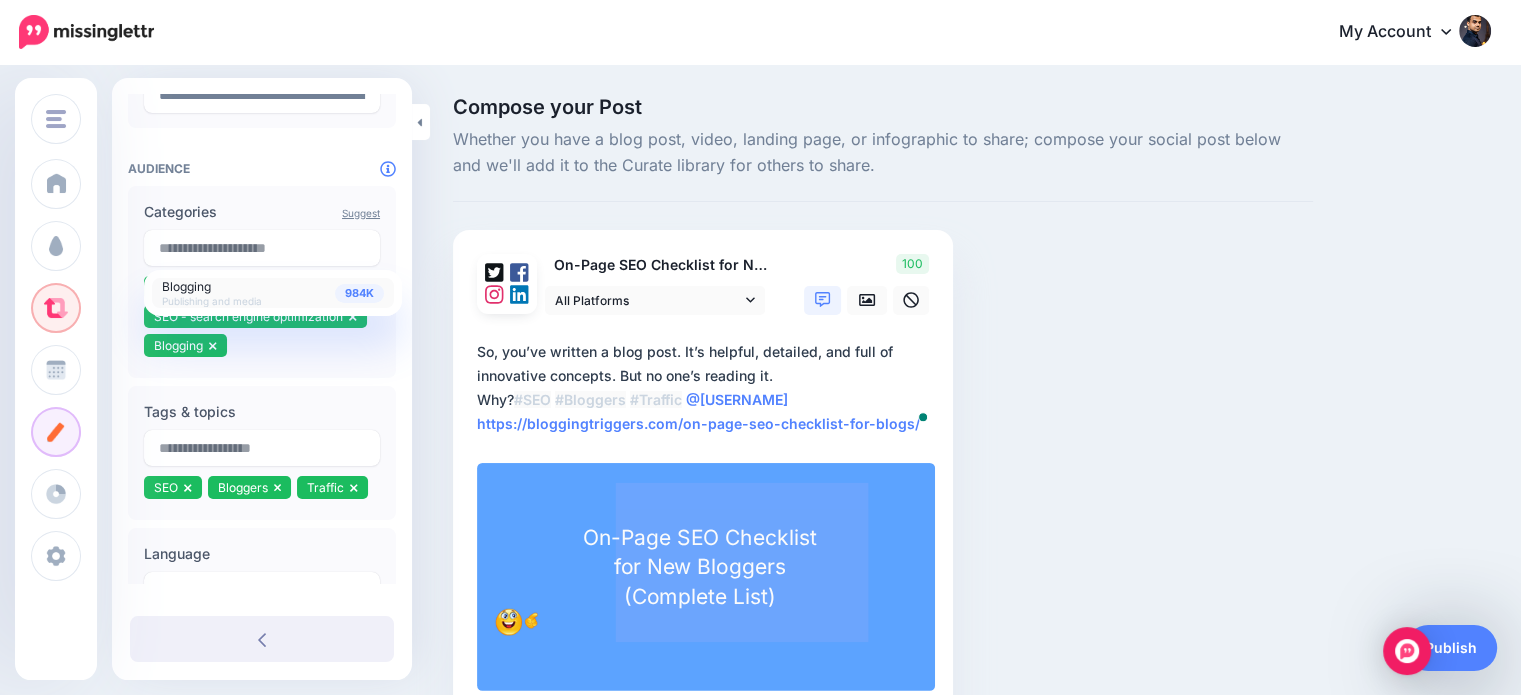 click on "Compose your Post
Whether you have a blog post, video, landing page, or infographic to share; compose your social post below and we'll add it to the Curate library for others to share.
On-Page SEO Checklist for New Bloggers (Complete List)" at bounding box center (760, 436) 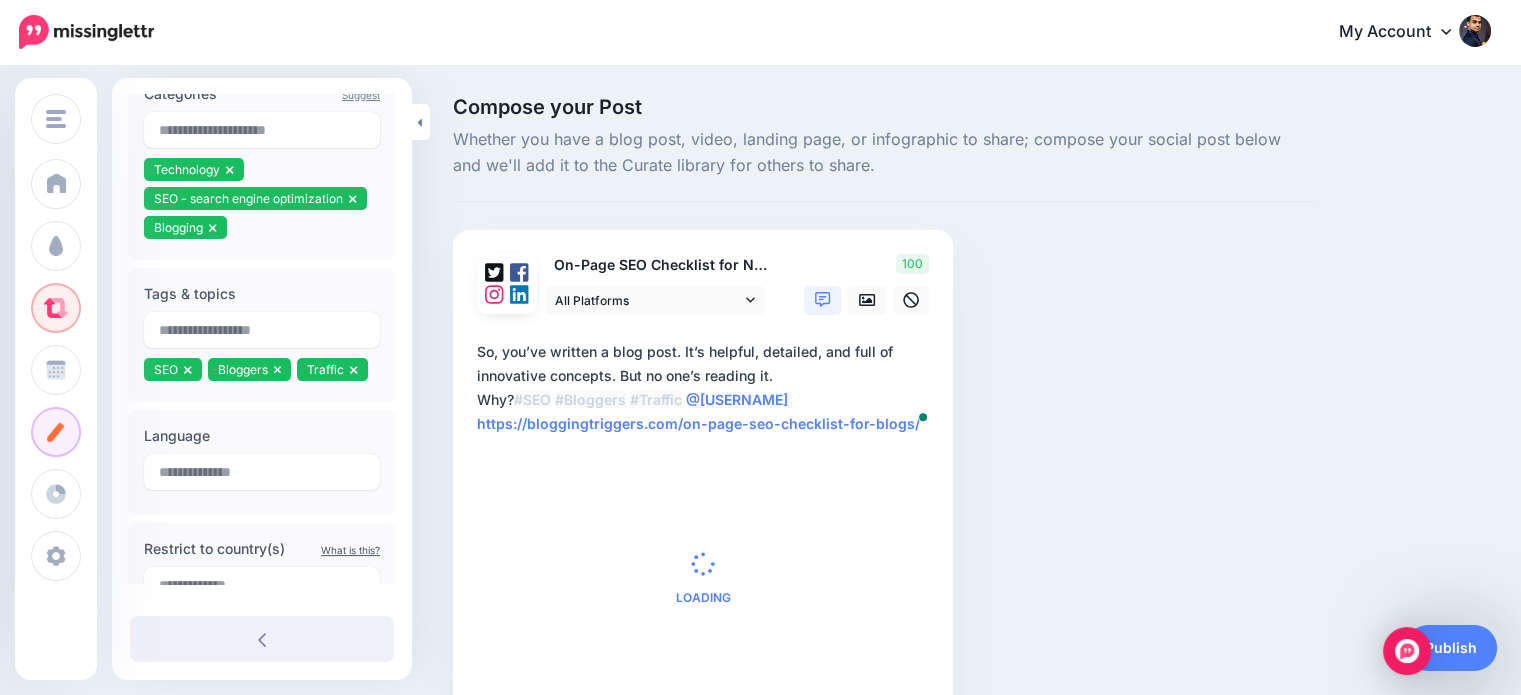 scroll, scrollTop: 528, scrollLeft: 0, axis: vertical 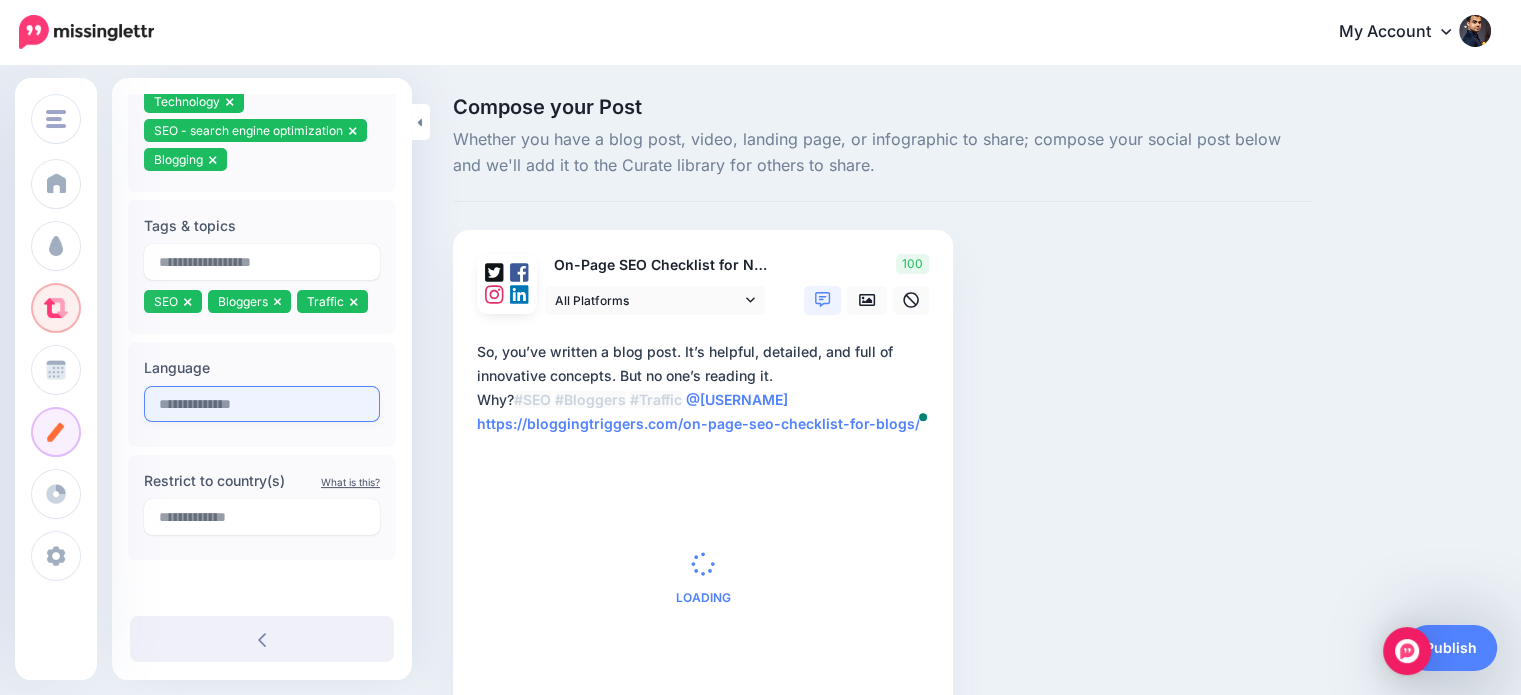 click on "Language" at bounding box center [262, 394] 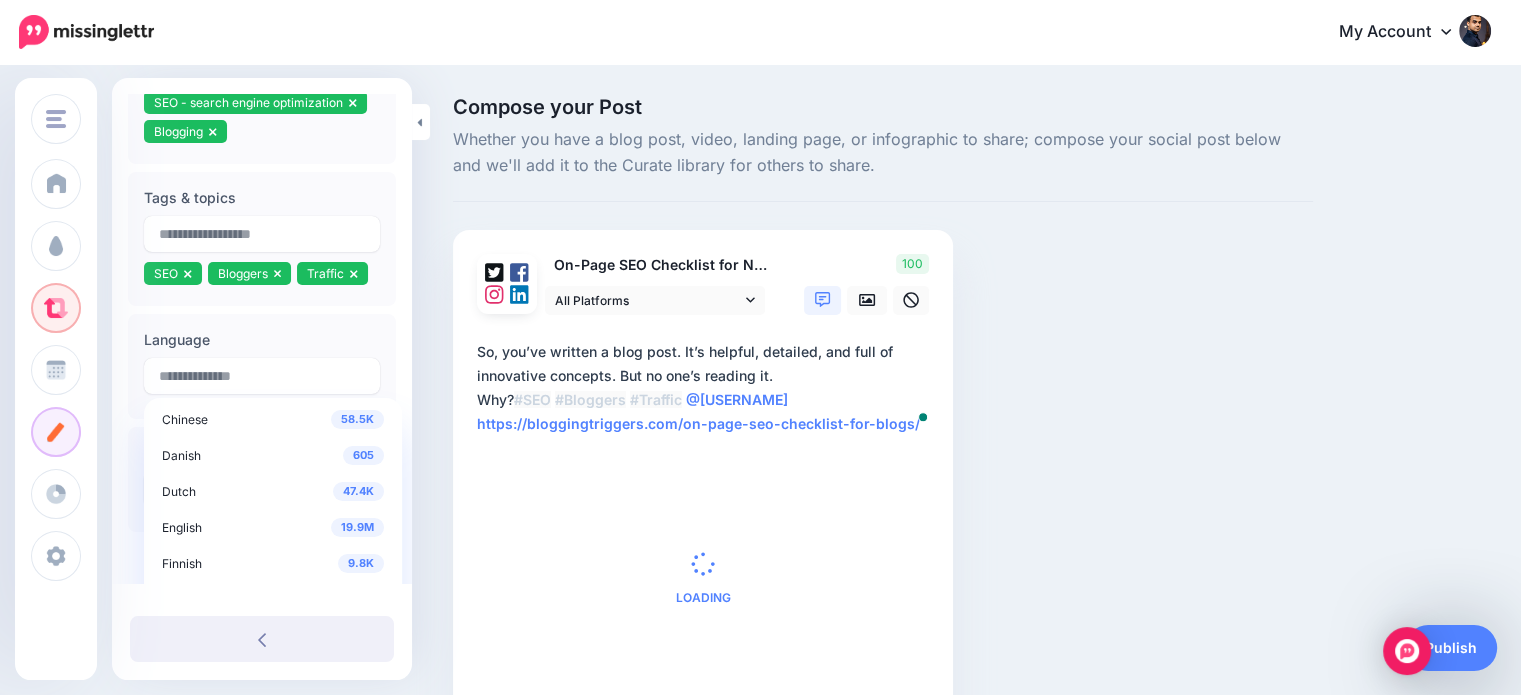 scroll, scrollTop: 48, scrollLeft: 0, axis: vertical 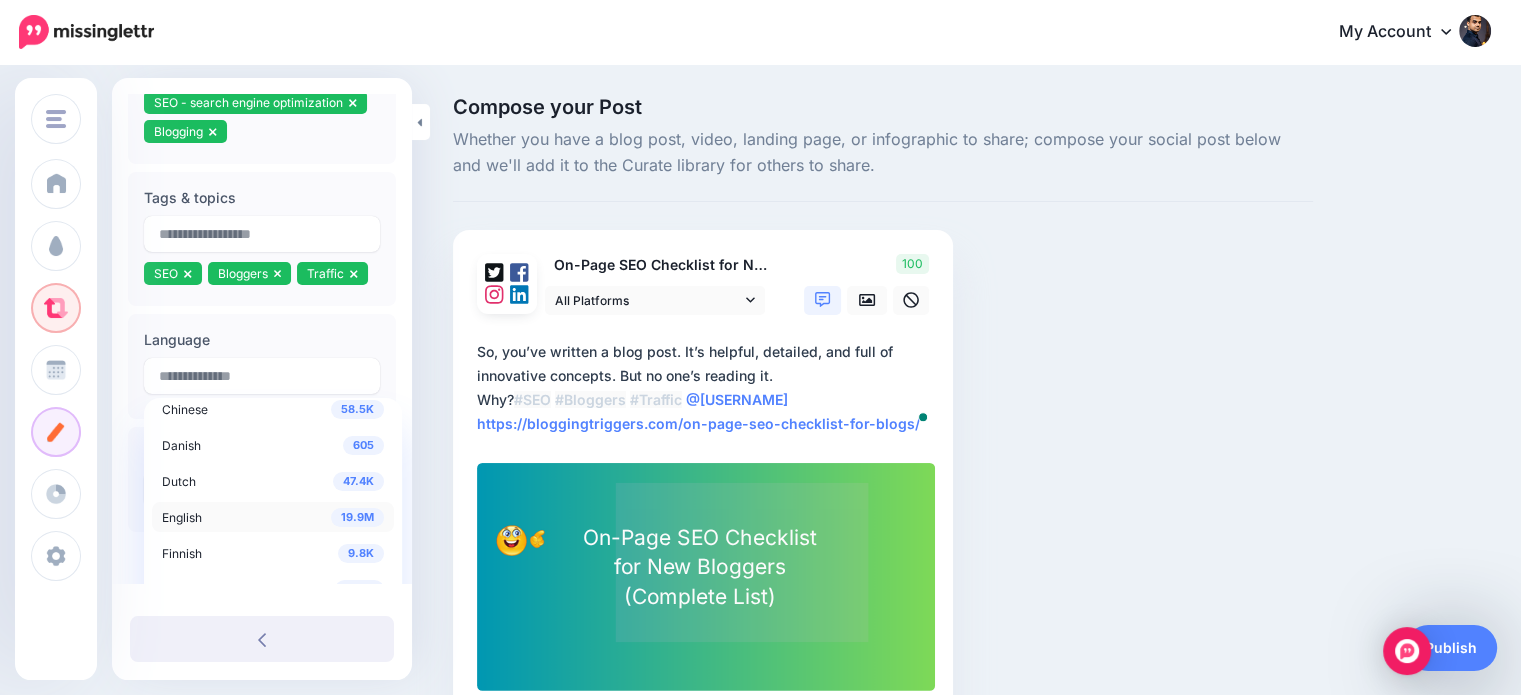 click on "19.9M" at bounding box center (357, 517) 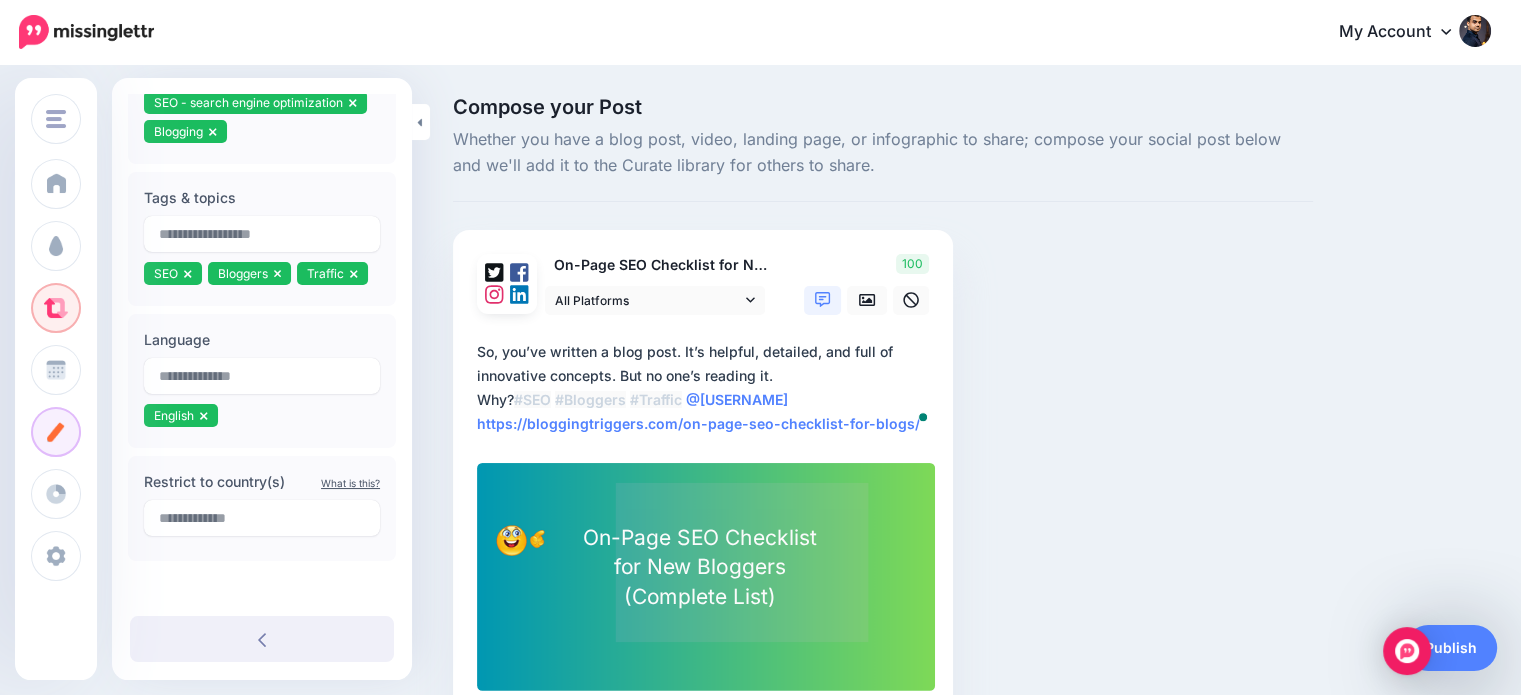 click on "Compose your Post
Whether you have a blog post, video, landing page, or infographic to share; compose your social post below and we'll add it to the Curate library for others to share.
On-Page SEO Checklist for New Bloggers (Complete List)" at bounding box center (883, 436) 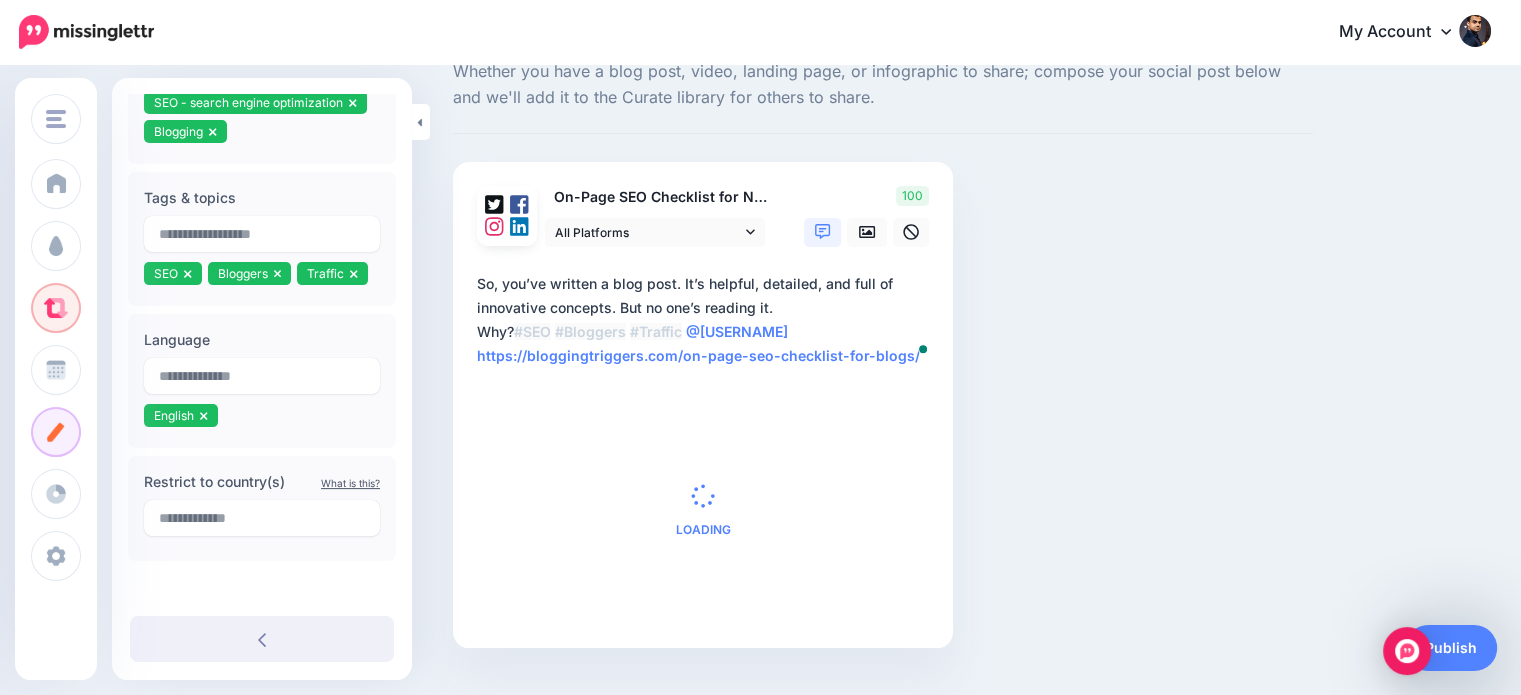 scroll, scrollTop: 110, scrollLeft: 0, axis: vertical 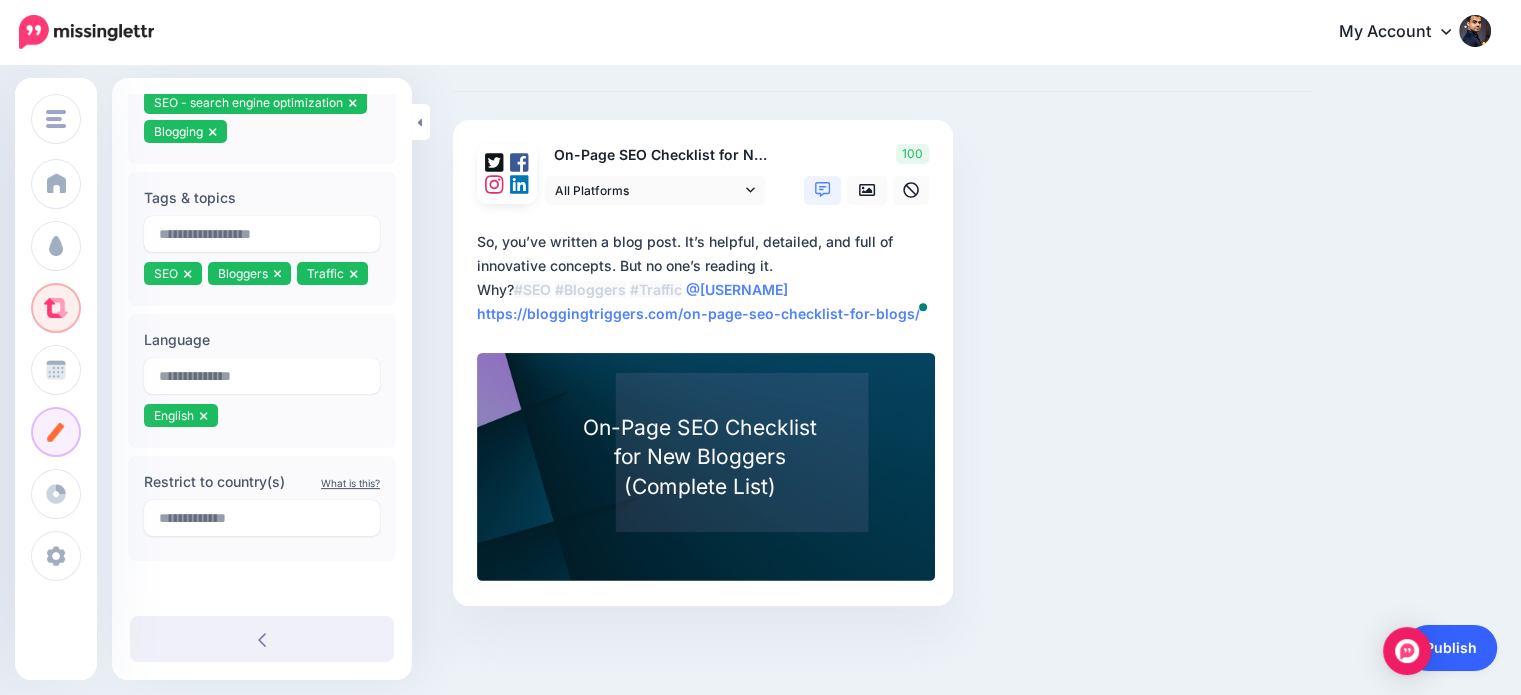 click on "Publish" at bounding box center (1451, 648) 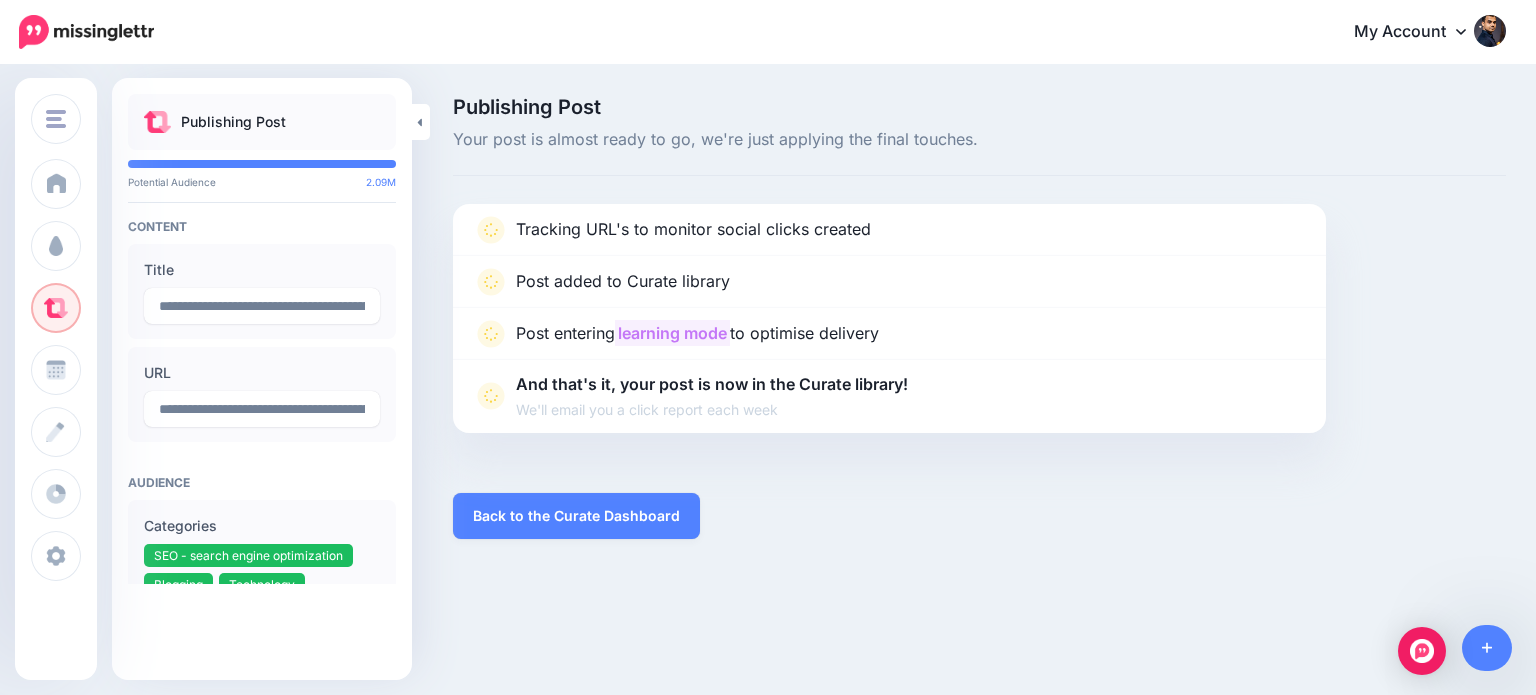 scroll, scrollTop: 0, scrollLeft: 0, axis: both 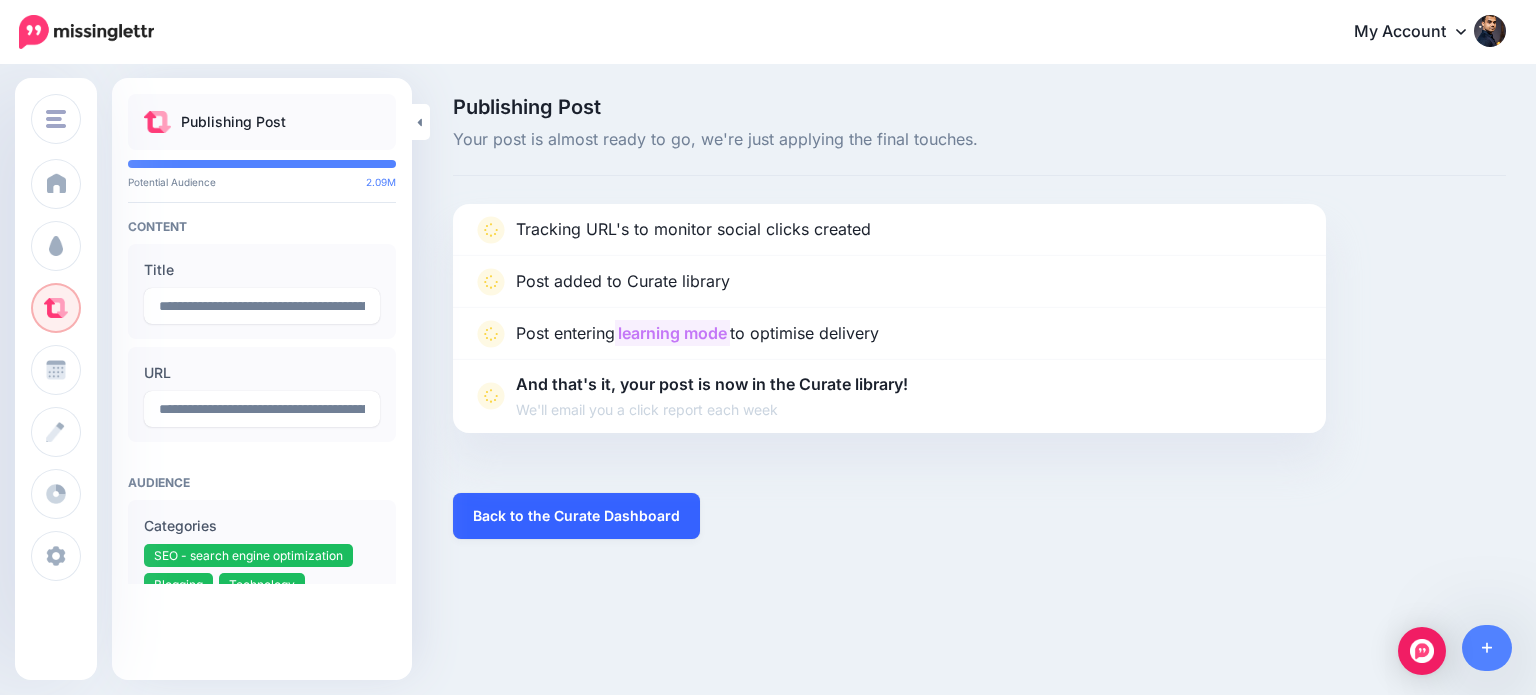click on "Back to the Curate Dashboard" at bounding box center [576, 516] 